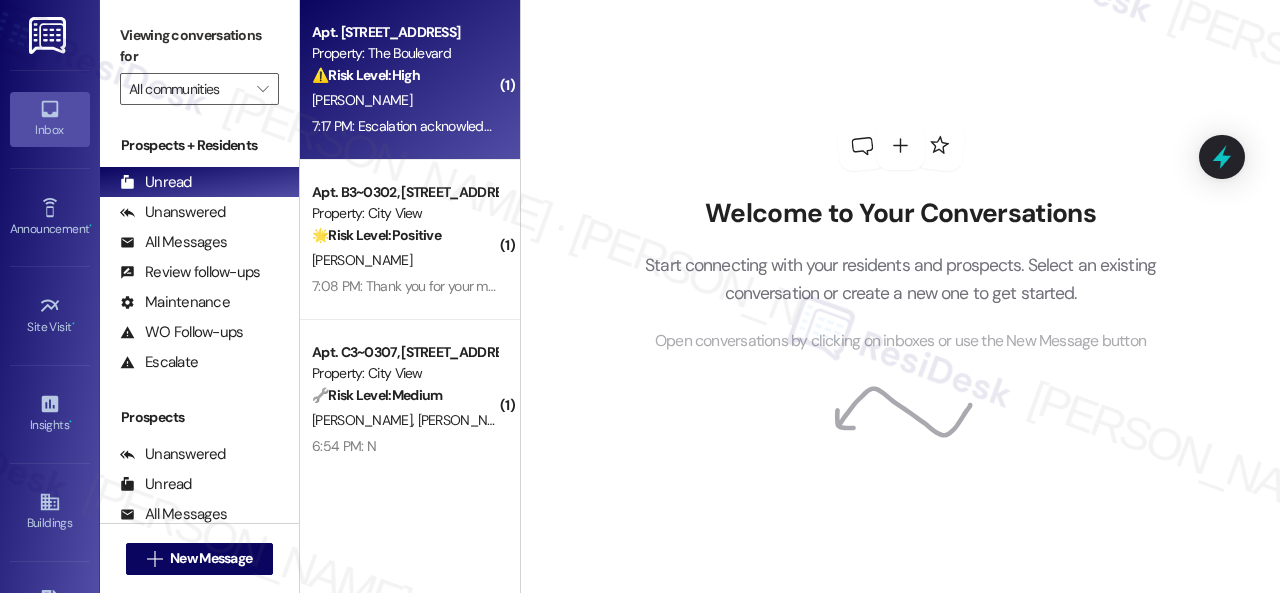 scroll, scrollTop: 0, scrollLeft: 0, axis: both 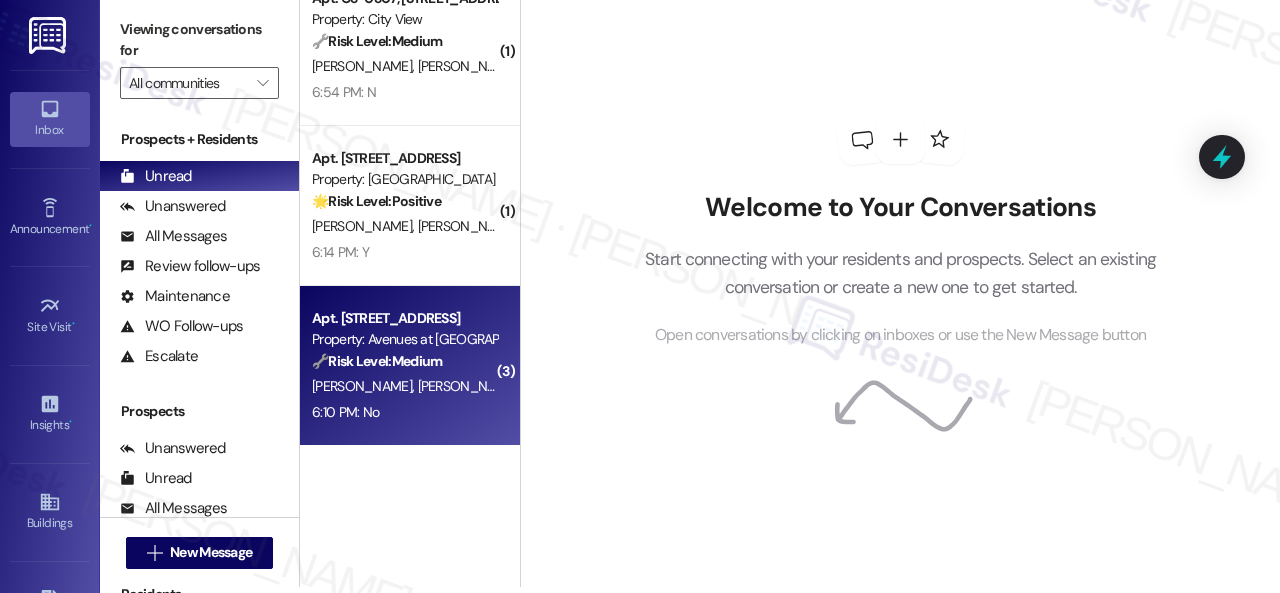 click on "6:10 PM: No 6:10 PM: No" at bounding box center (404, 412) 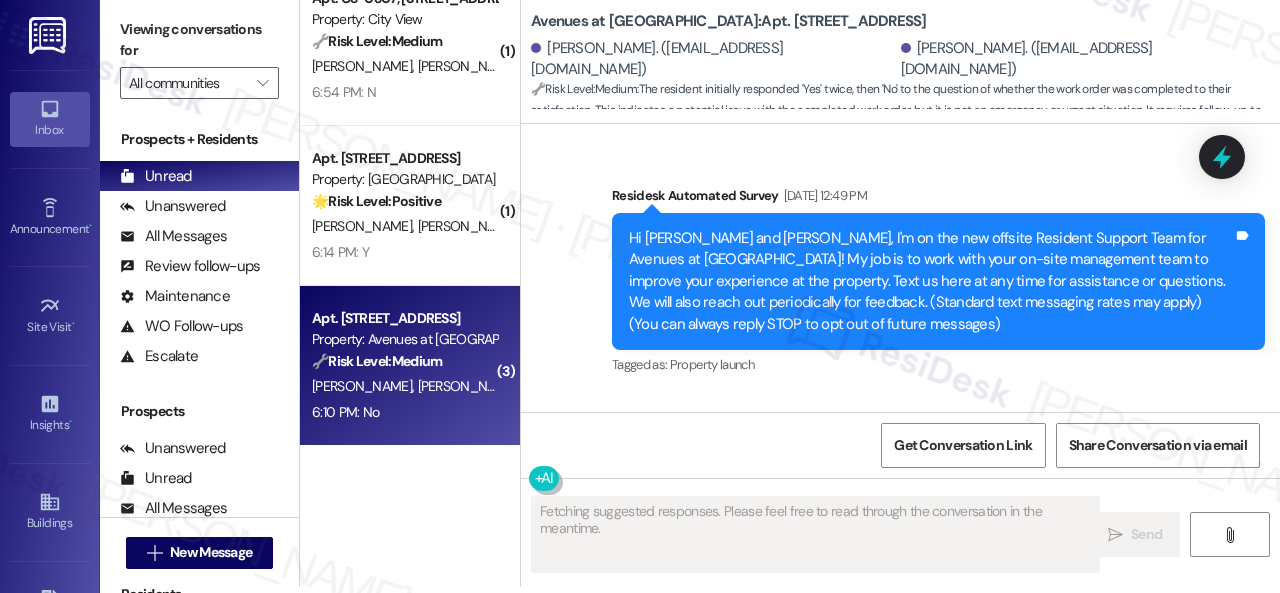 scroll, scrollTop: 0, scrollLeft: 0, axis: both 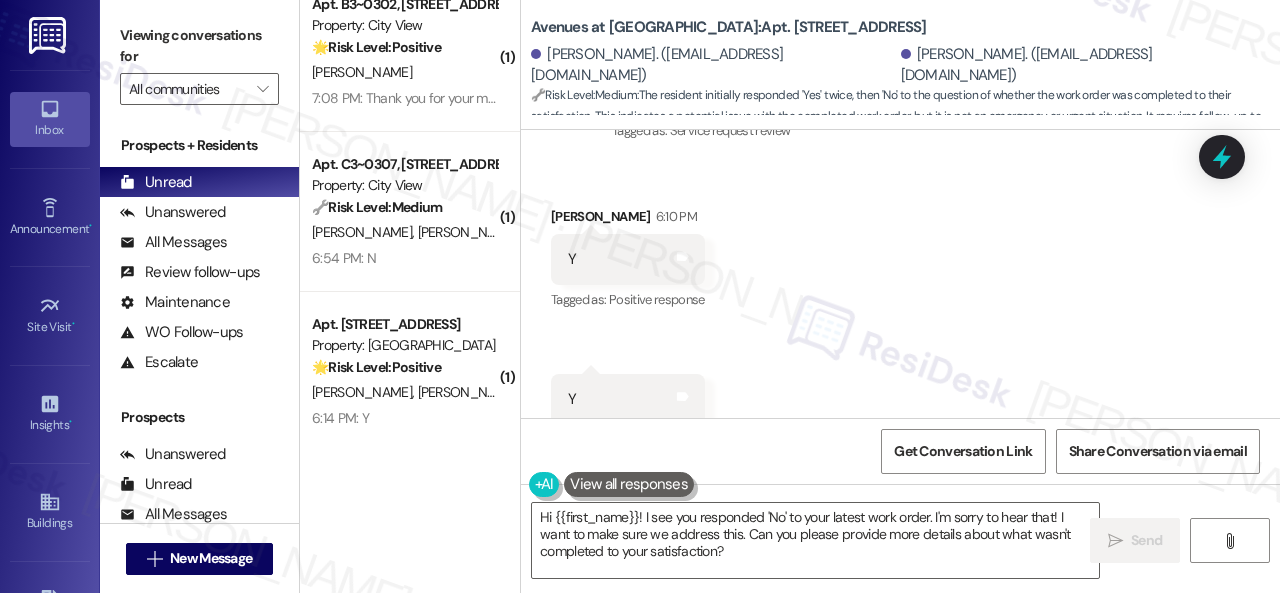drag, startPoint x: 632, startPoint y: 169, endPoint x: 653, endPoint y: 199, distance: 36.619667 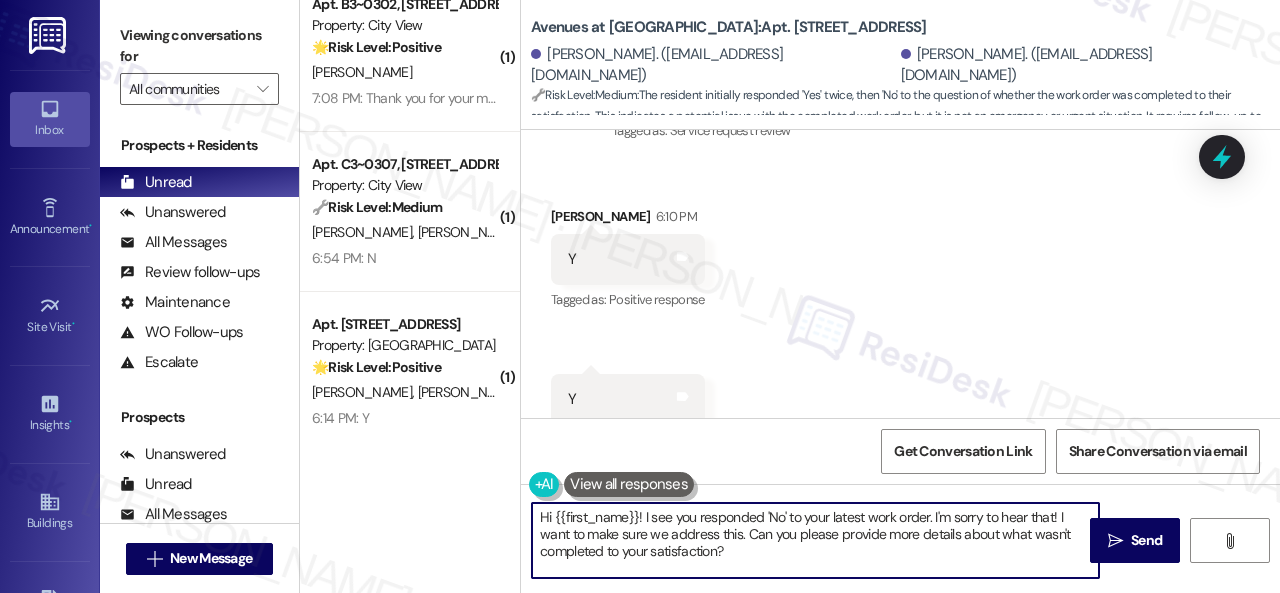 paste on "I'm sorry that the work order wasn't completed to your satisfaction. Can you please provide more details about what went wrong or what needs to be addressed" 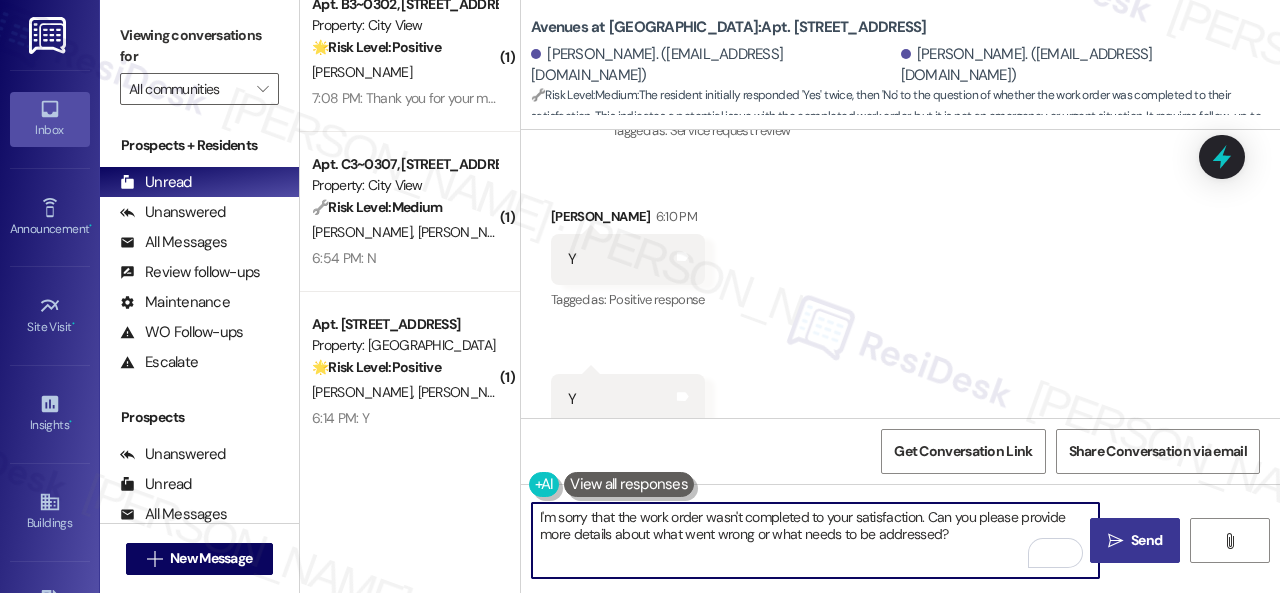 type on "I'm sorry that the work order wasn't completed to your satisfaction. Can you please provide more details about what went wrong or what needs to be addressed?" 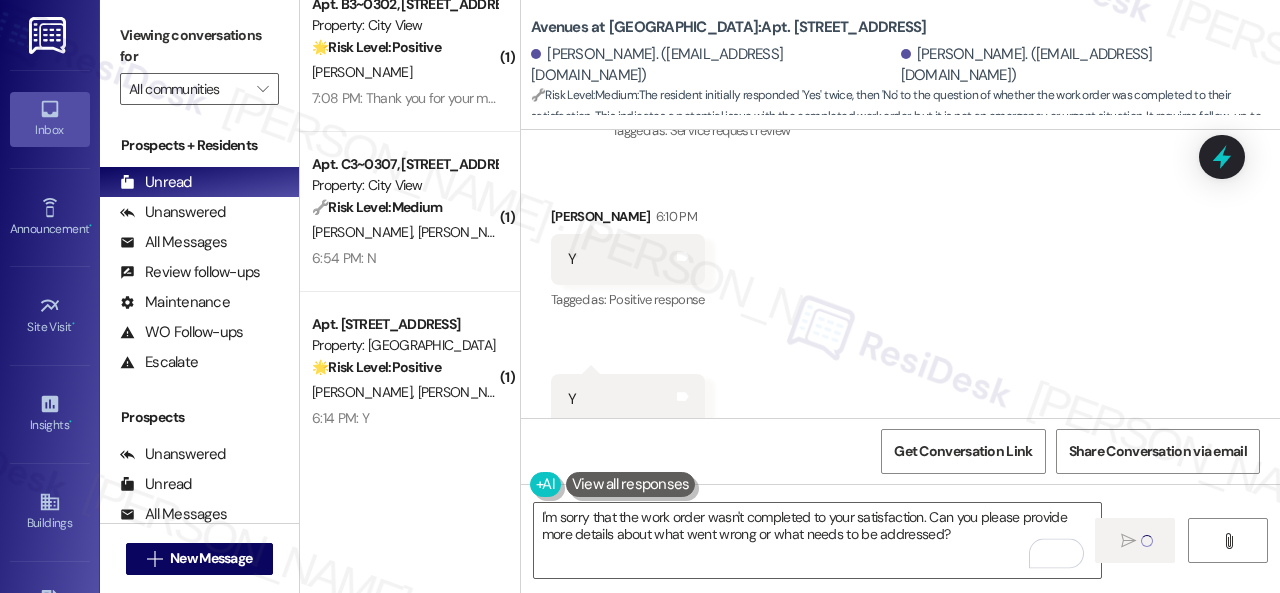 type 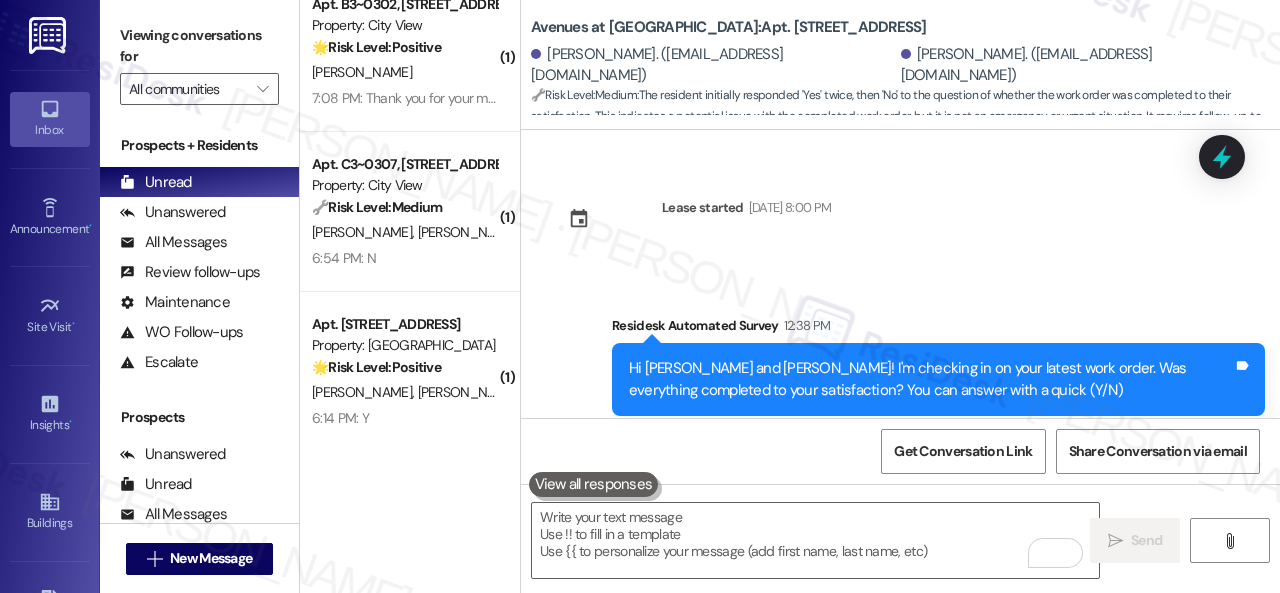 scroll, scrollTop: 6036, scrollLeft: 0, axis: vertical 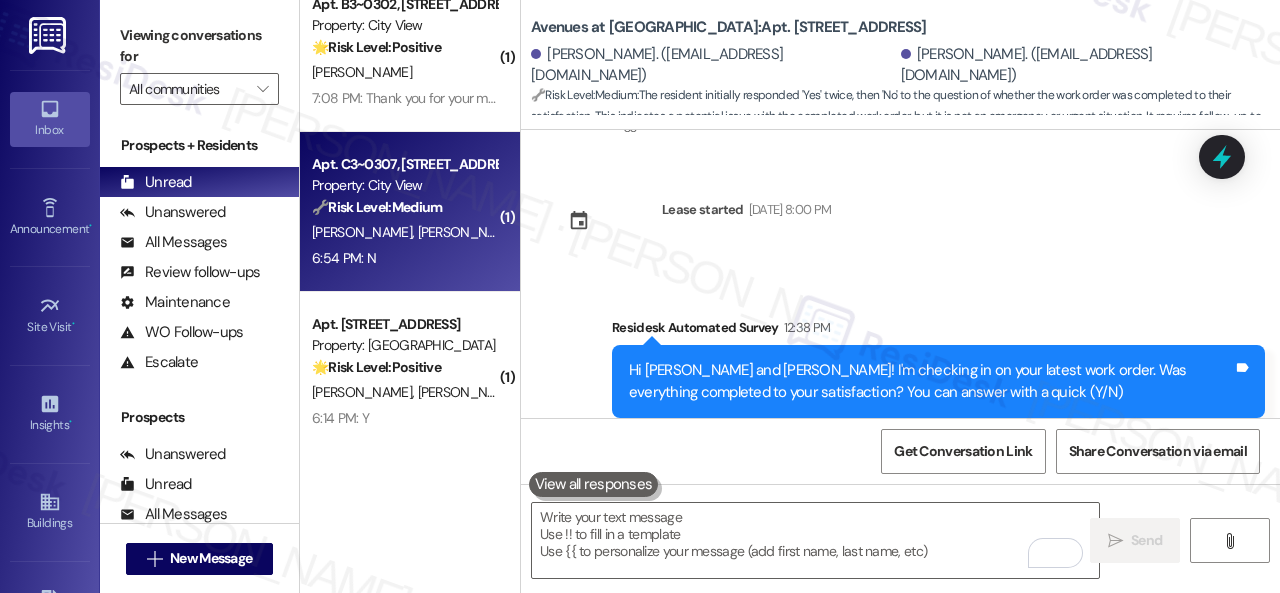 click on "6:54 PM: N 6:54 PM: N" at bounding box center (404, 258) 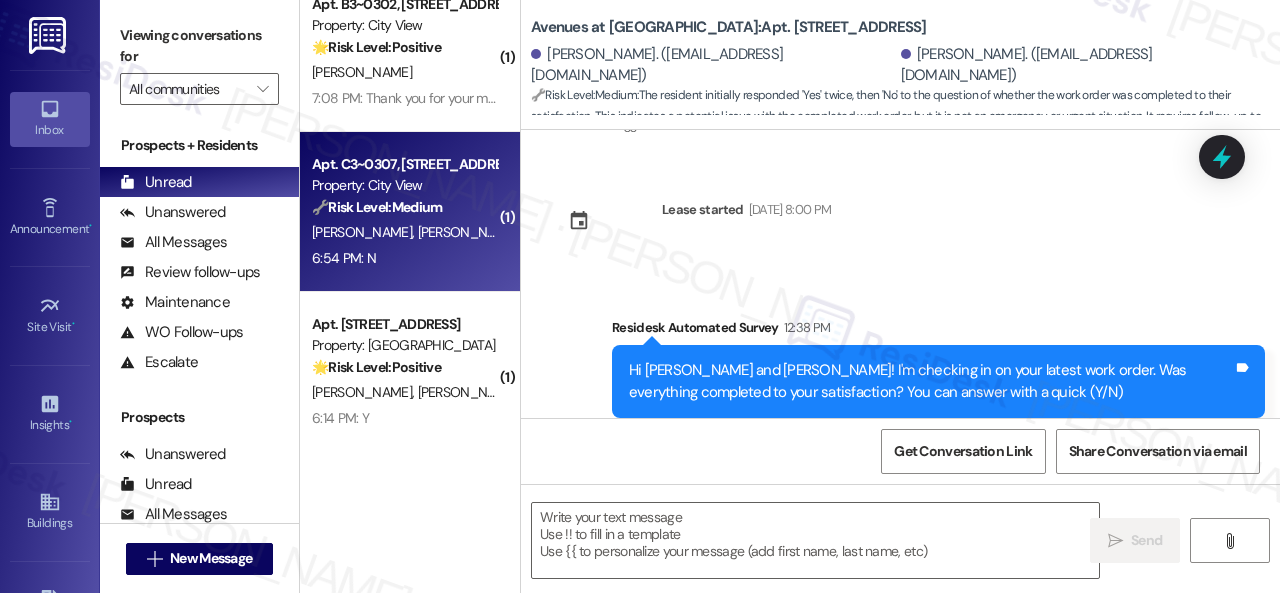 type on "Fetching suggested responses. Please feel free to read through the conversation in the meantime." 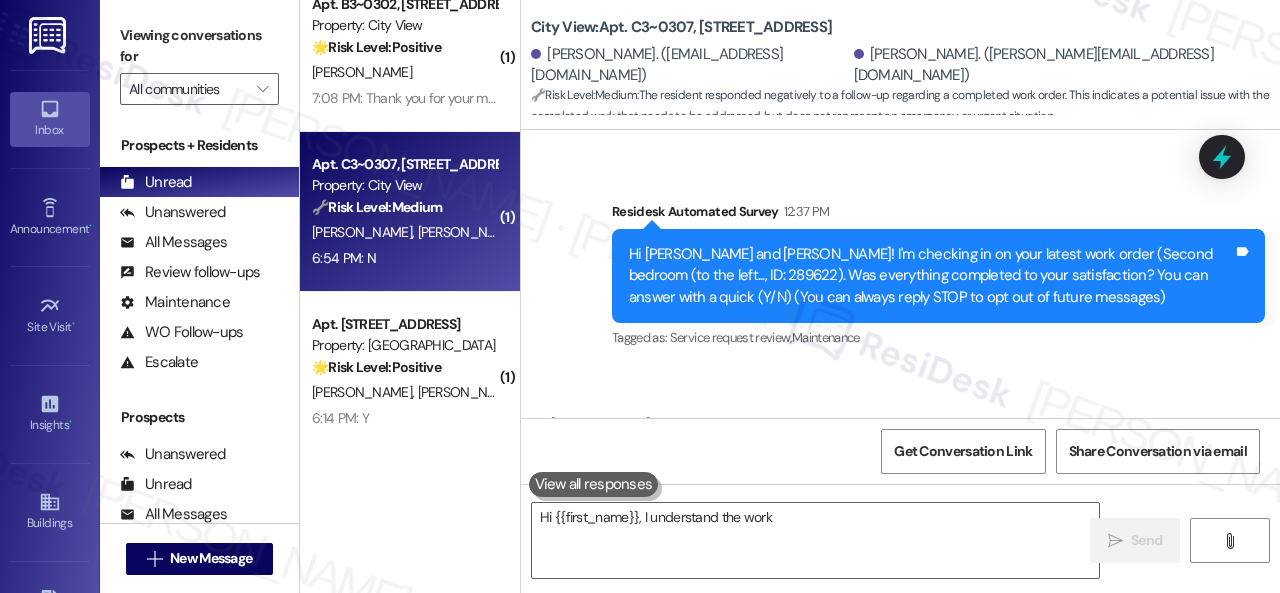 scroll, scrollTop: 226, scrollLeft: 0, axis: vertical 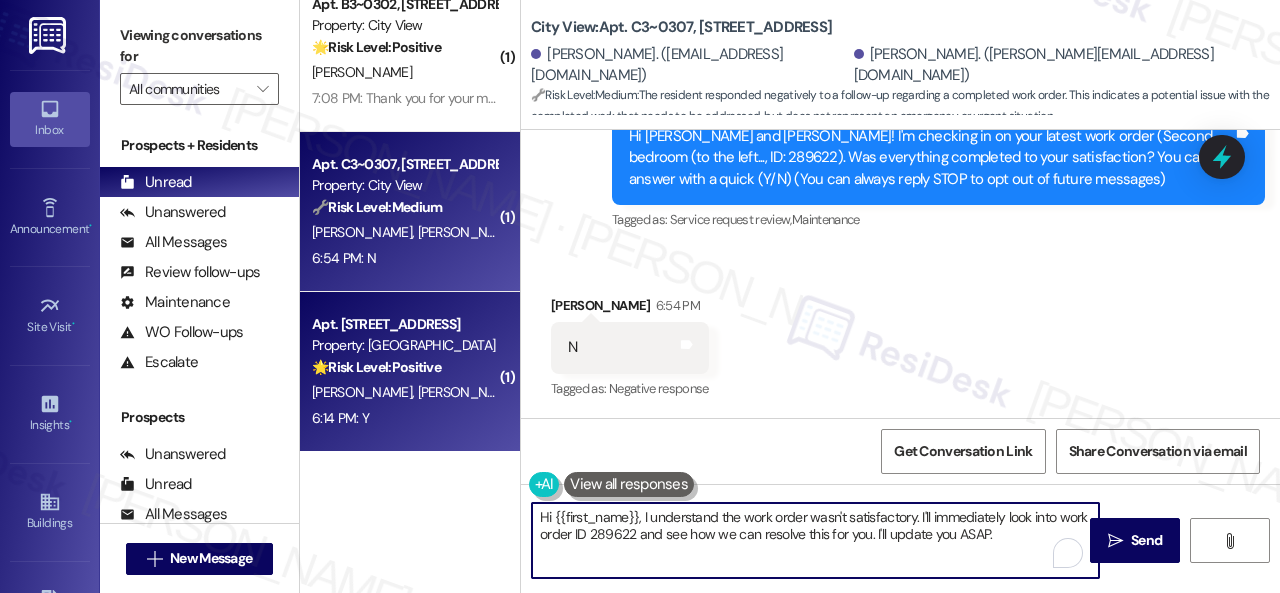 drag, startPoint x: 1035, startPoint y: 543, endPoint x: 420, endPoint y: 377, distance: 637.0094 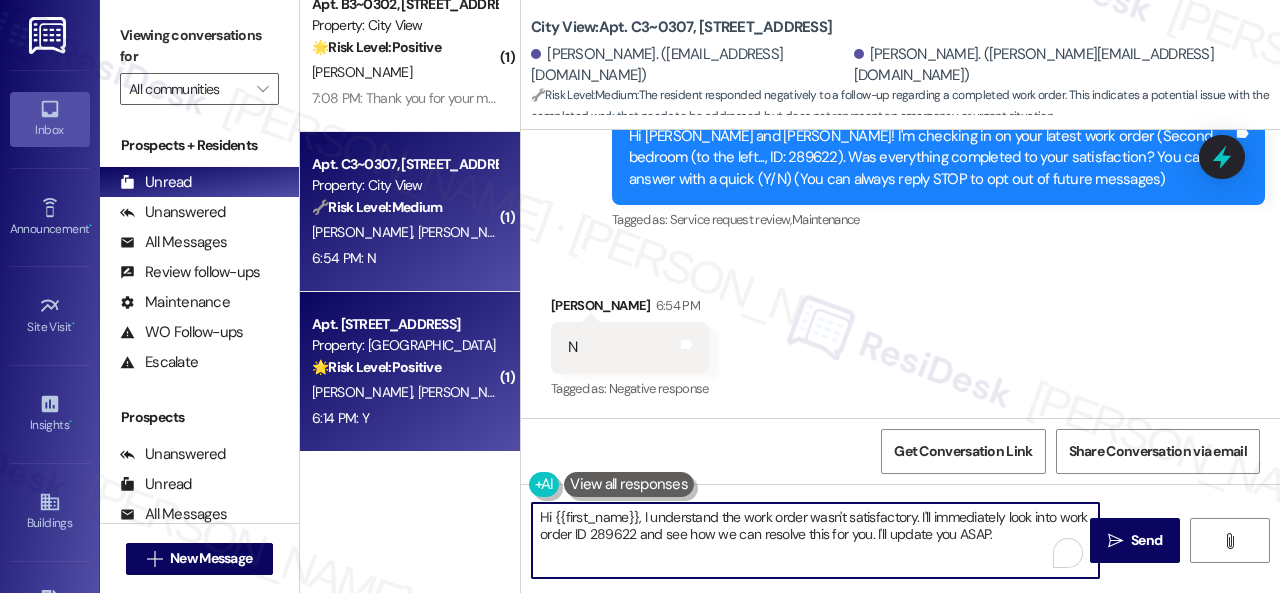 click on "( 1 ) Apt. 4724, [STREET_ADDRESS] Property: The Boulevard ⚠️  Risk Level:  High The resident reports a recurring AC issue that has not been properly addressed, resulting in uncomfortable living conditions and the need to purchase a window unit. The resident is clearly frustrated, and the lack of AC constitutes an urgent maintenance issue, especially given the high temperature differential. This impacts habitability and requires prompt attention. [PERSON_NAME] 7:17 PM: Escalation acknowledged.
Thank you for your message. Our offices are currently closed, but we will contact you when we resume operations. For emergencies, please contact your emergency number [PHONE_NUMBER] option 3. 7:17 PM: Escalation acknowledged.
Thank you for your message. Our offices are currently closed, but we will contact you when we resume operations. For emergencies, please contact your emergency number [PHONE_NUMBER] option 3. ( 1 ) Apt. B3~0302, [STREET_ADDRESS] Property: City View 🌟  Risk Level:  Positive [PERSON_NAME] ( 1 ) 🔧 ( 1 )" at bounding box center [790, 296] 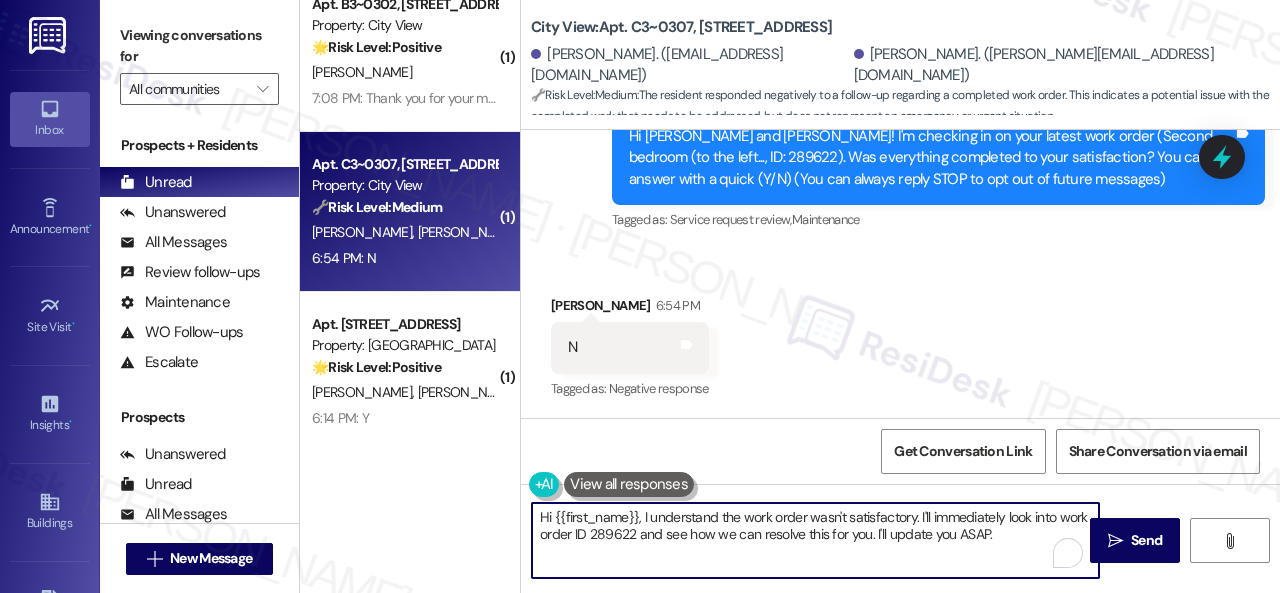 paste on "I'm sorry that the work order wasn't completed to your satisfaction. Can you please provide more details about what went wrong or what needs to be addressed?" 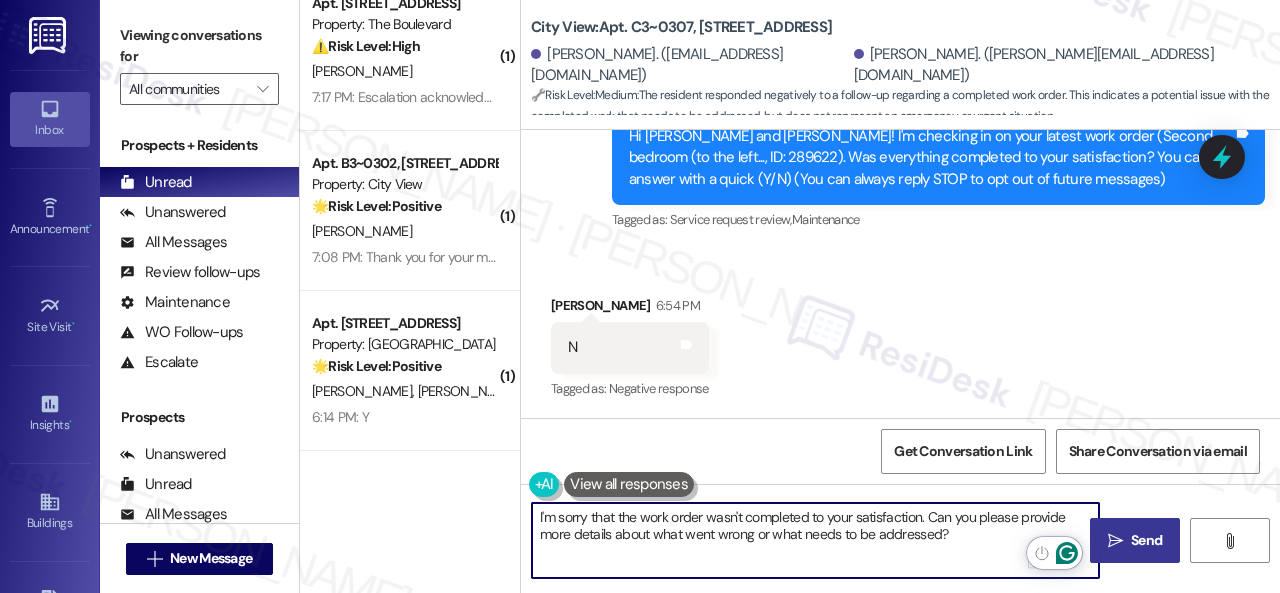 type on "I'm sorry that the work order wasn't completed to your satisfaction. Can you please provide more details about what went wrong or what needs to be addressed?" 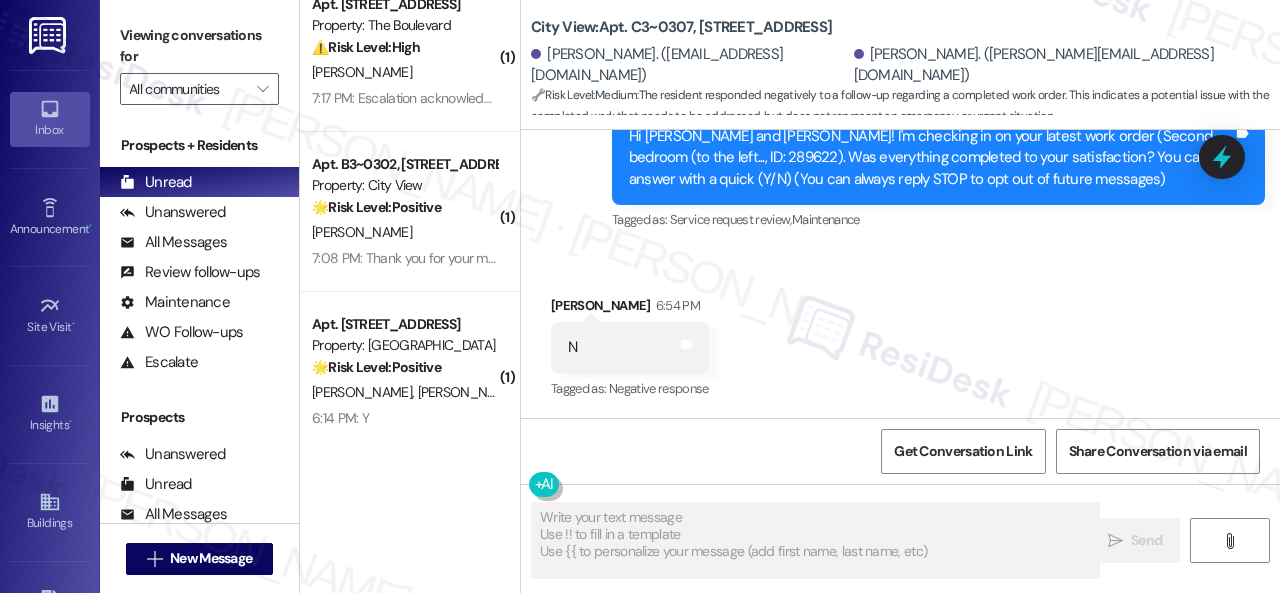 type on "Fetching suggested responses. Please feel free to read through the conversation in the meantime." 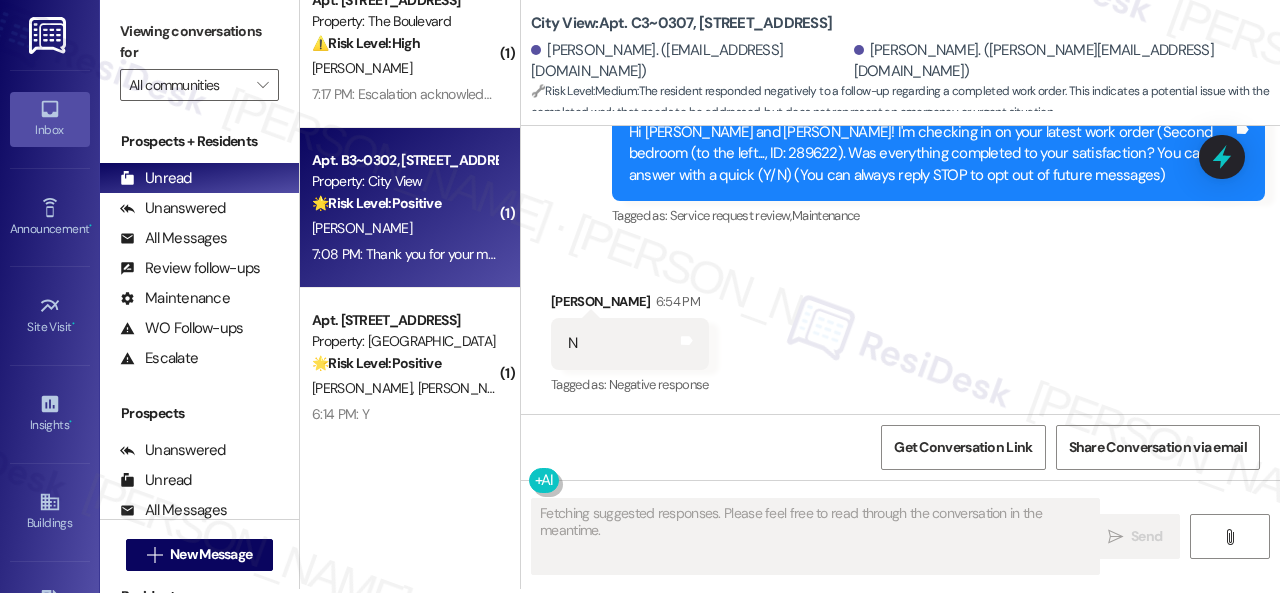 scroll, scrollTop: 6, scrollLeft: 0, axis: vertical 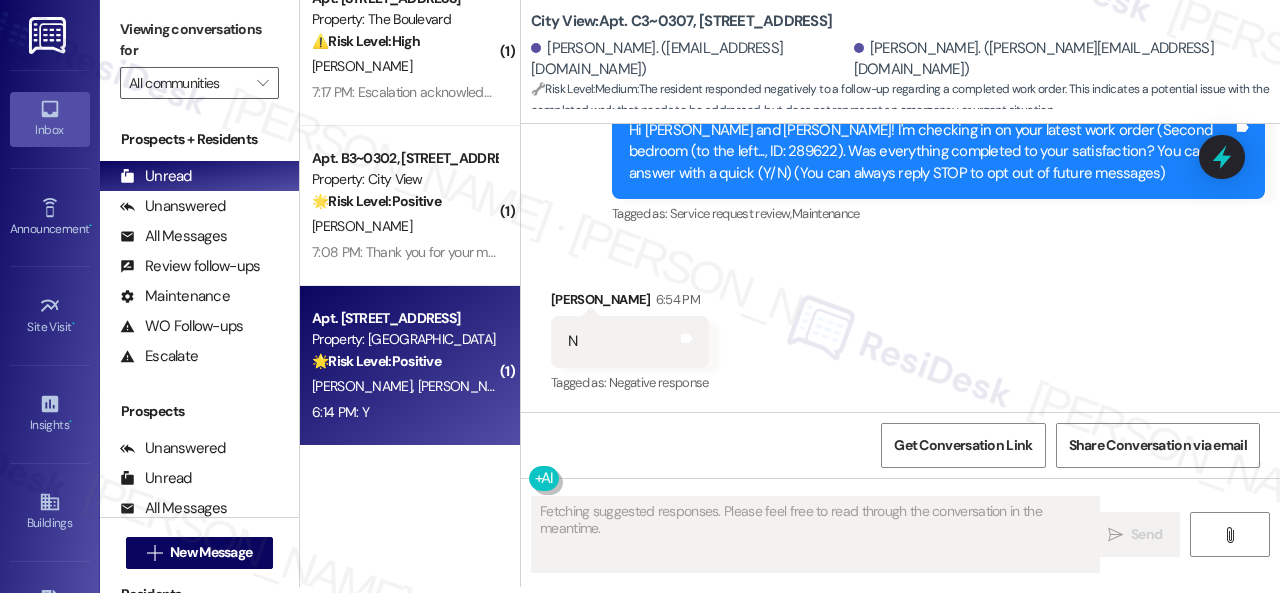 click on "[PERSON_NAME] [PERSON_NAME]" at bounding box center (404, 386) 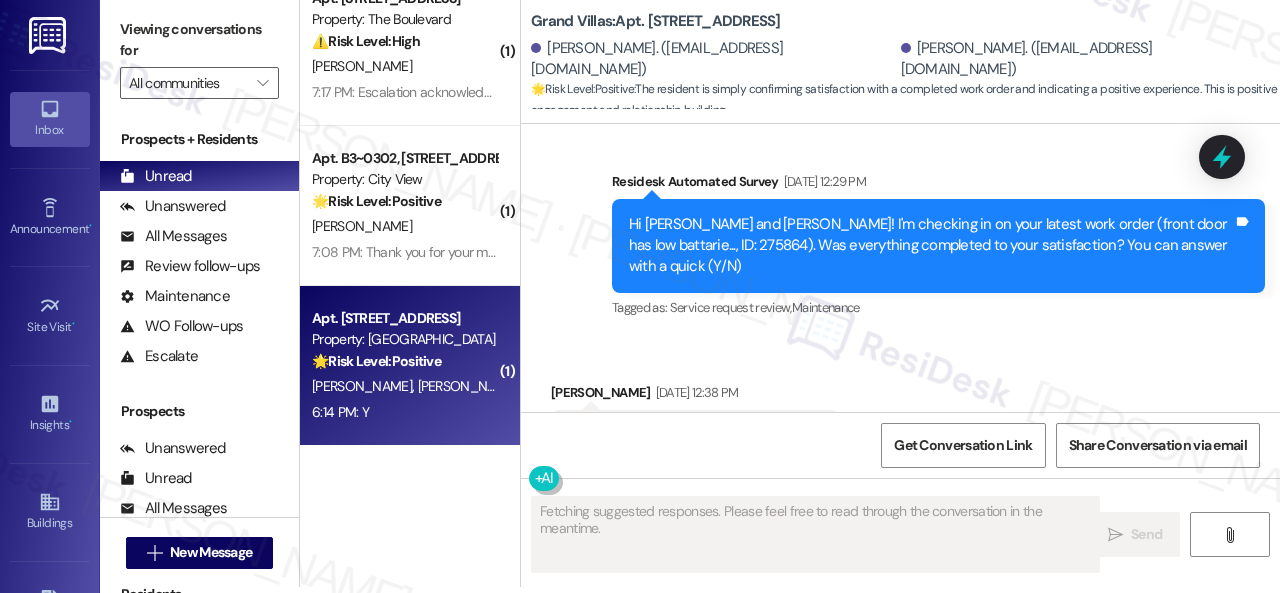 scroll, scrollTop: 568, scrollLeft: 0, axis: vertical 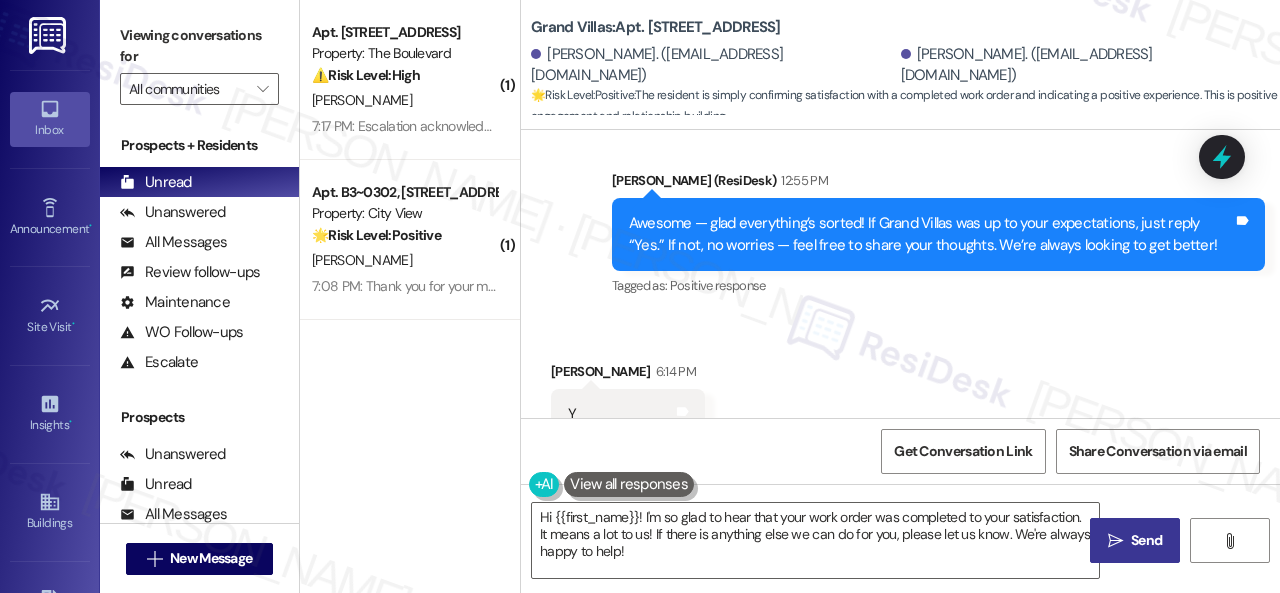 click on "Sent via SMS [PERSON_NAME]   (ResiDesk) 12:55 PM Awesome — glad everything’s sorted! If Grand Villas was up to your expectations, just reply “Yes.” If not, no worries — feel free to share your thoughts. We’re always looking to get better! Tags and notes Tagged as:   Positive response Click to highlight conversations about Positive response" at bounding box center [900, 220] 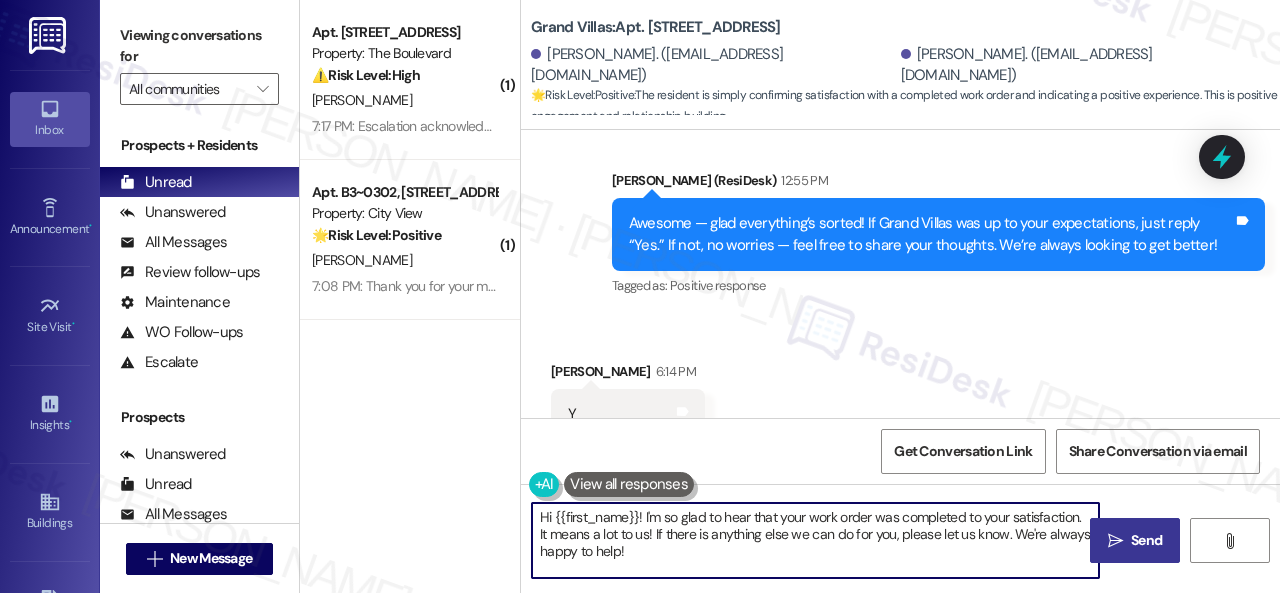 drag, startPoint x: 656, startPoint y: 555, endPoint x: 653, endPoint y: 538, distance: 17.262676 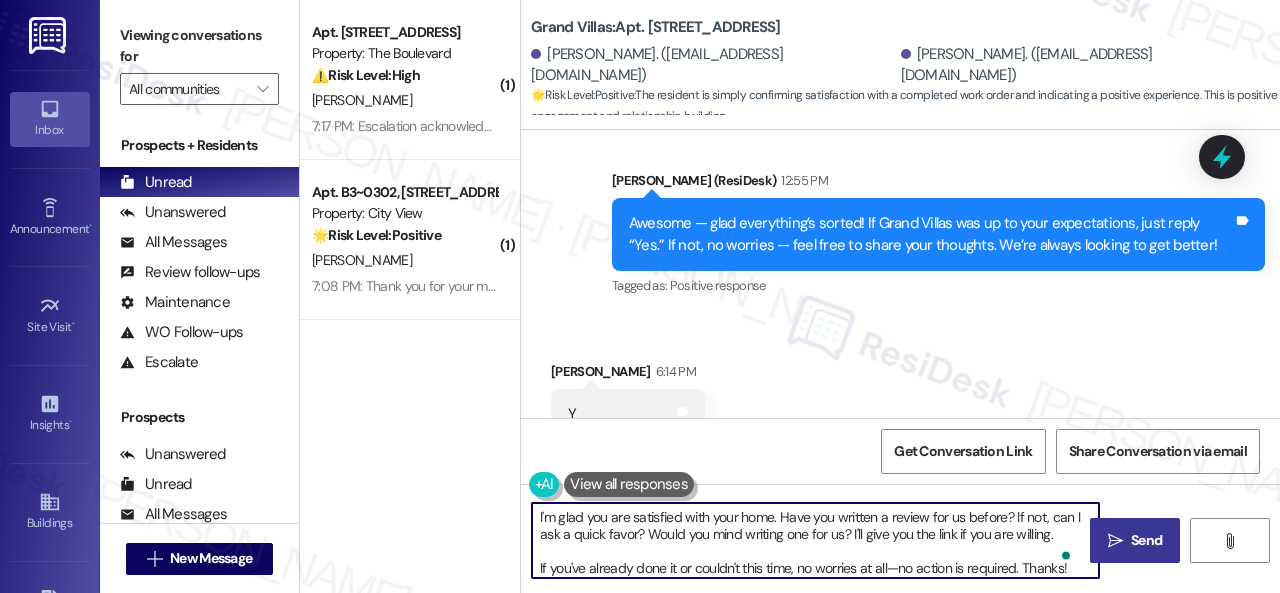 type on "I'm glad you are satisfied with your home. Have you written a review for us before? If not, can I ask a quick favor? Would you mind writing one for us? I'll give you the link if you are willing.
If you've already done it or couldn't this time, no worries at all—no action is required. Thanks!" 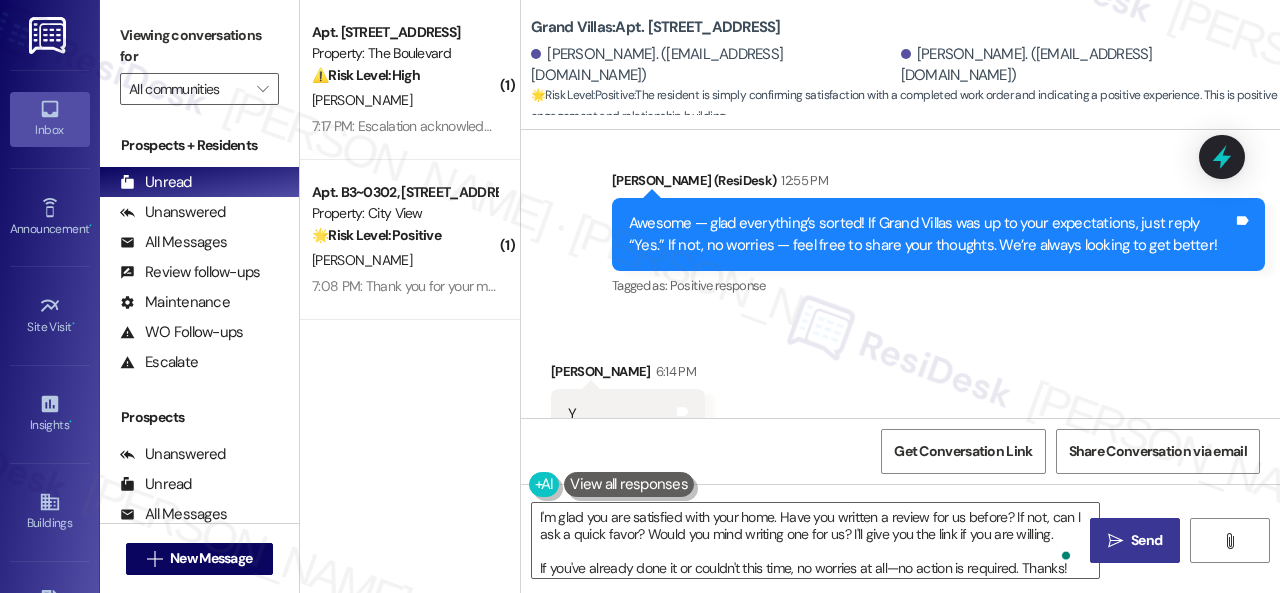 click on "Send" at bounding box center (1146, 540) 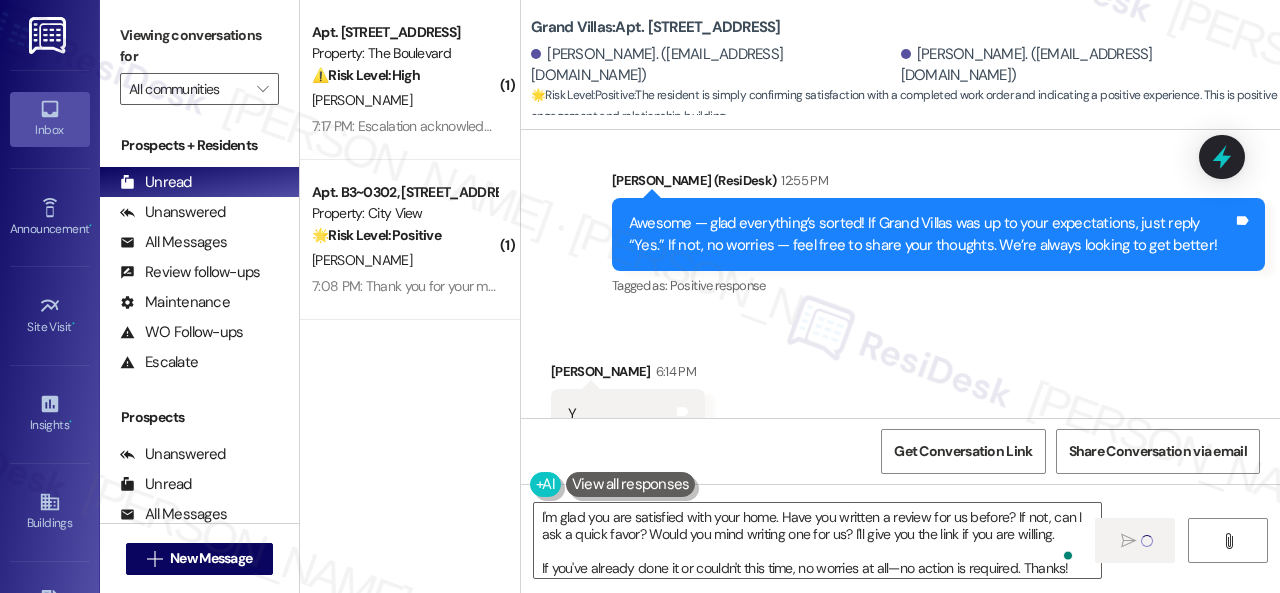type 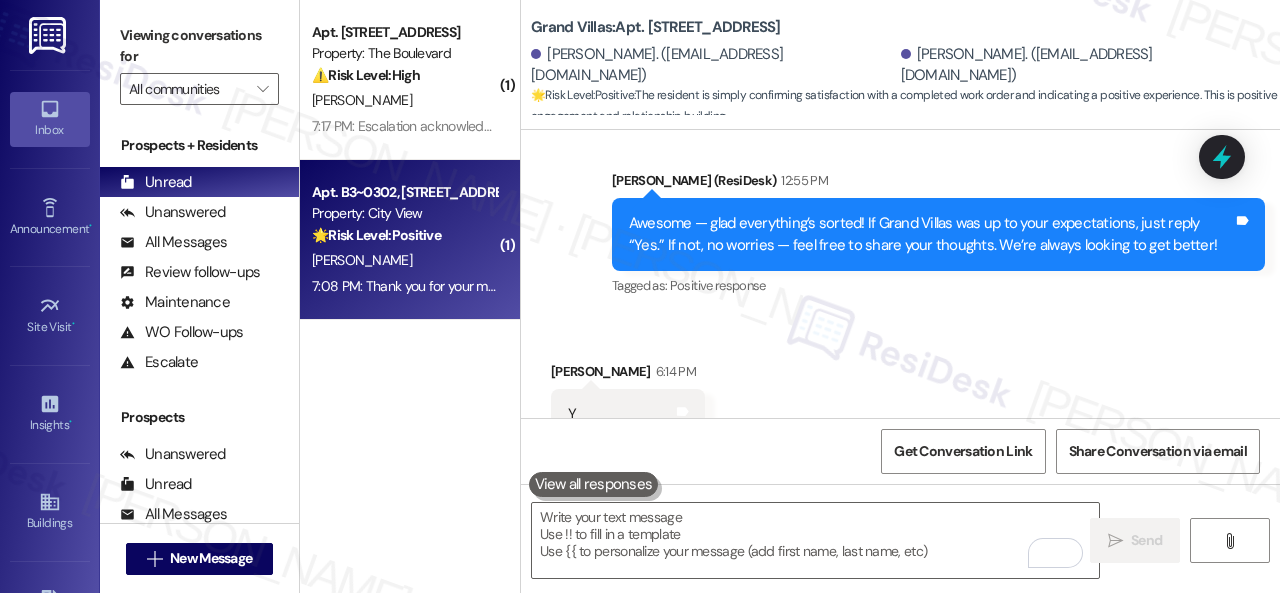 click on "[PERSON_NAME]" at bounding box center (404, 260) 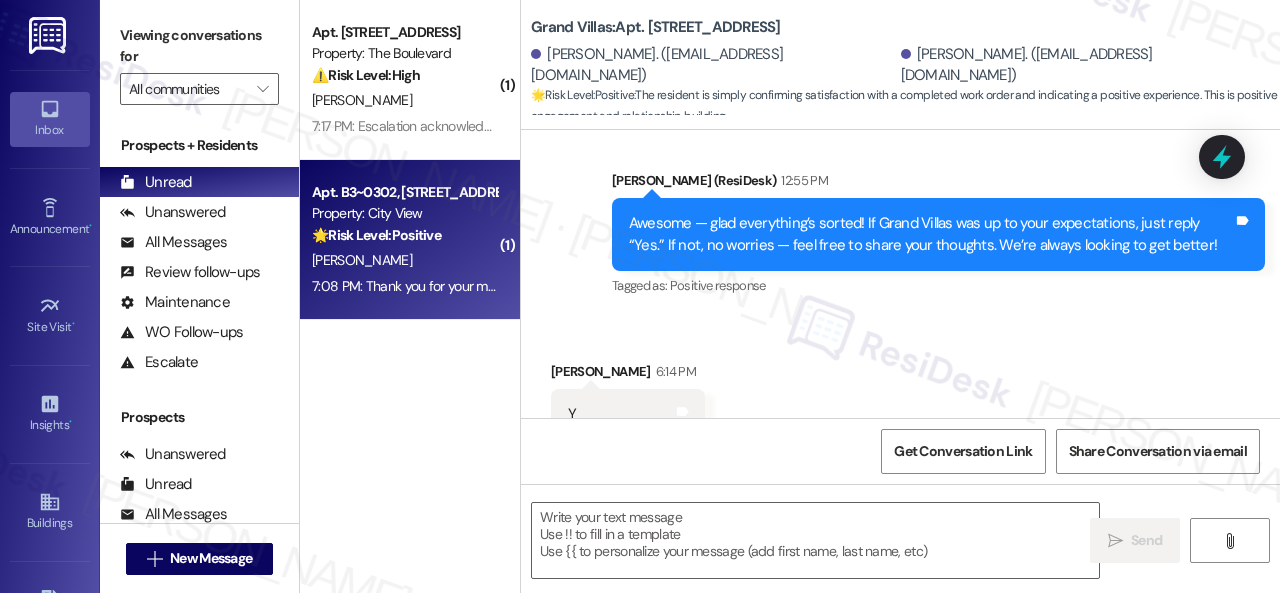 type on "Fetching suggested responses. Please feel free to read through the conversation in the meantime." 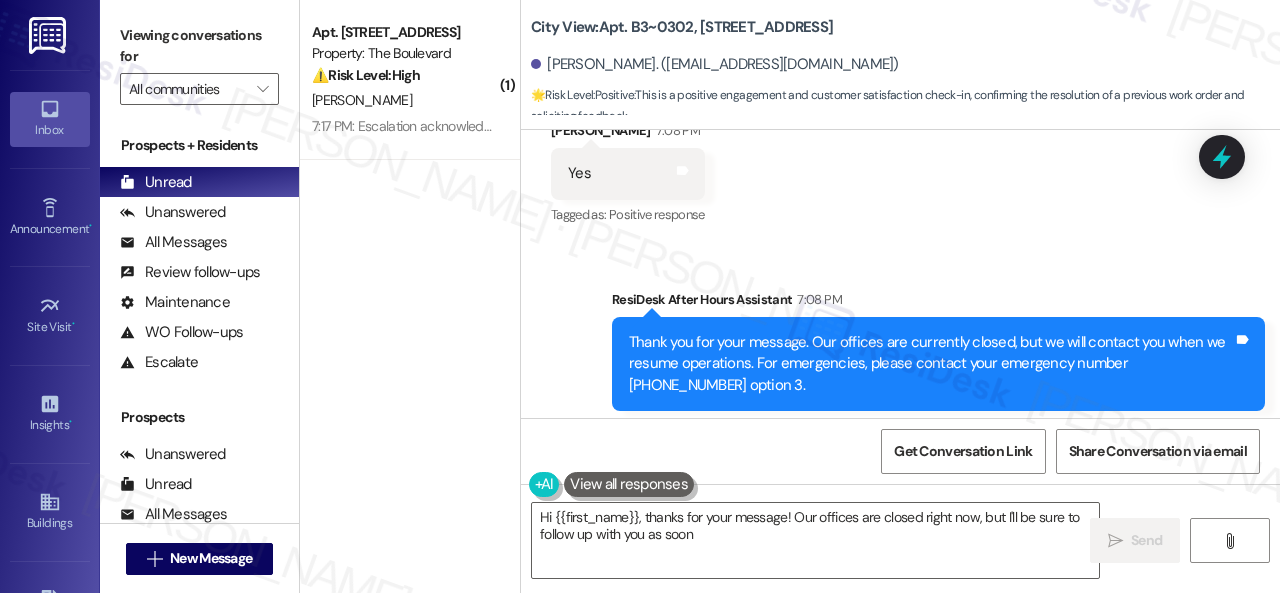 scroll, scrollTop: 3719, scrollLeft: 0, axis: vertical 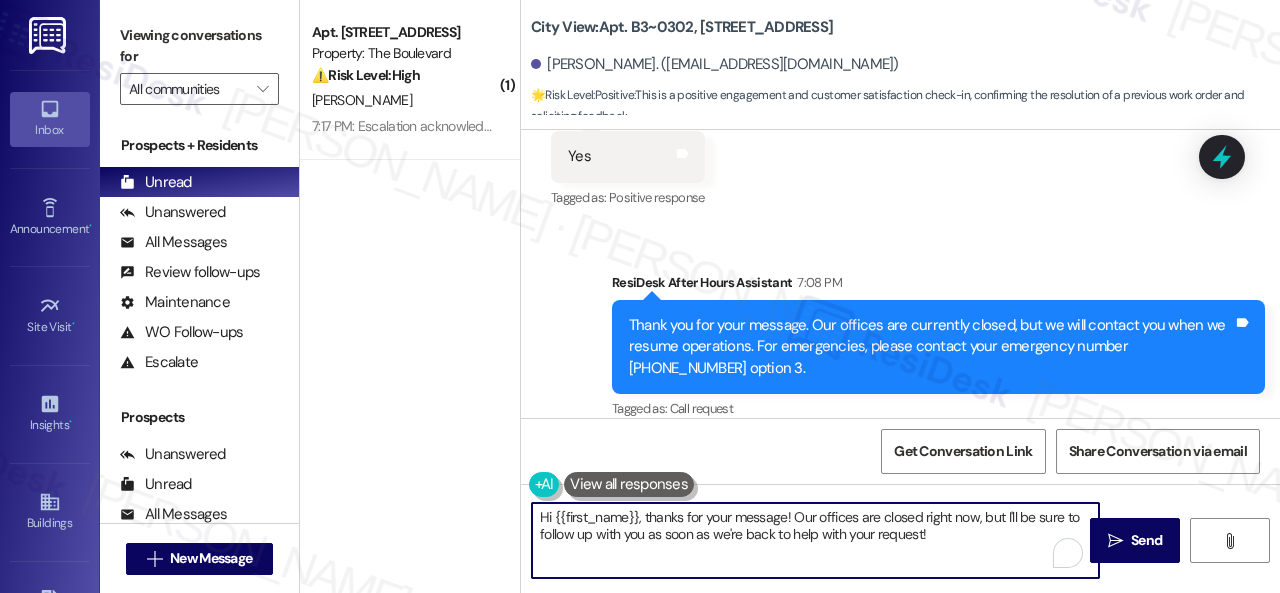 drag, startPoint x: 702, startPoint y: 509, endPoint x: 364, endPoint y: 433, distance: 346.43903 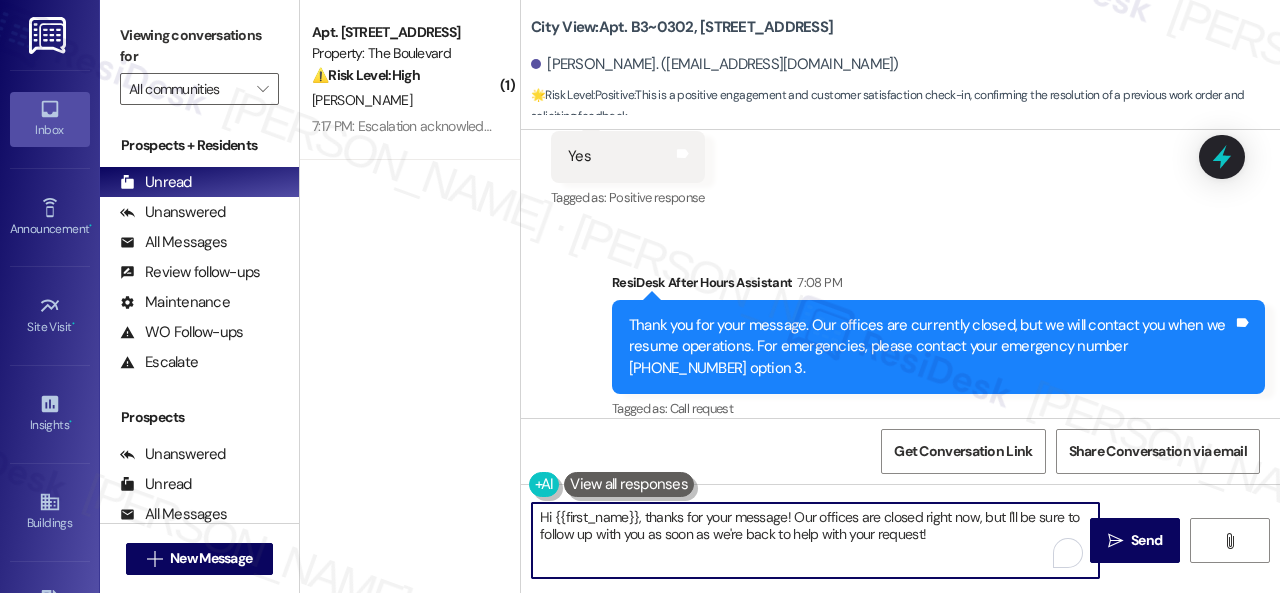 click on "( 1 ) Apt. 4724, [STREET_ADDRESS] Property: The Boulevard ⚠️  Risk Level:  High The resident reports a recurring AC issue that has not been properly addressed, resulting in uncomfortable living conditions and the need to purchase a window unit. The resident is clearly frustrated, and the lack of AC constitutes an urgent maintenance issue, especially given the high temperature differential. This impacts habitability and requires prompt attention. [PERSON_NAME] 7:17 PM: Escalation acknowledged.
Thank you for your message. Our offices are currently closed, but we will contact you when we resume operations. For emergencies, please contact your emergency number [PHONE_NUMBER] option 3. 7:17 PM: Escalation acknowledged.
Thank you for your message. Our offices are currently closed, but we will contact you when we resume operations. For emergencies, please contact your emergency number [PHONE_NUMBER] option 3. City View:  Apt. B3~0302, [STREET_ADDRESS][PERSON_NAME]. ([EMAIL_ADDRESS][DOMAIN_NAME])   🌟  Risk Level:" at bounding box center (790, 296) 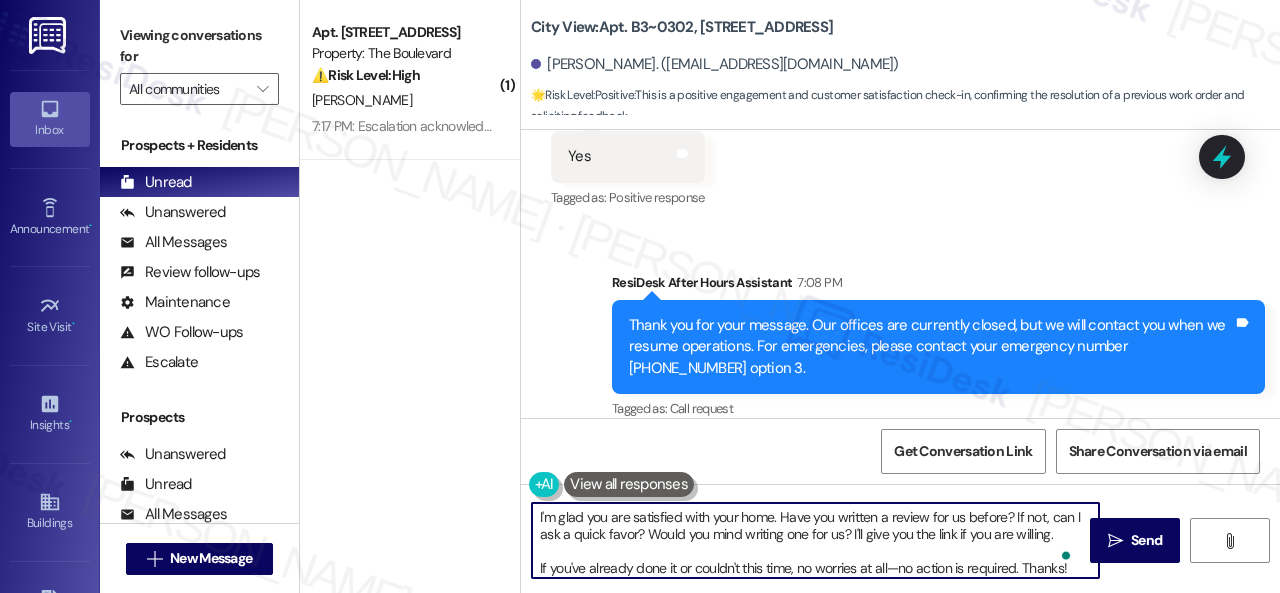 scroll, scrollTop: 4, scrollLeft: 0, axis: vertical 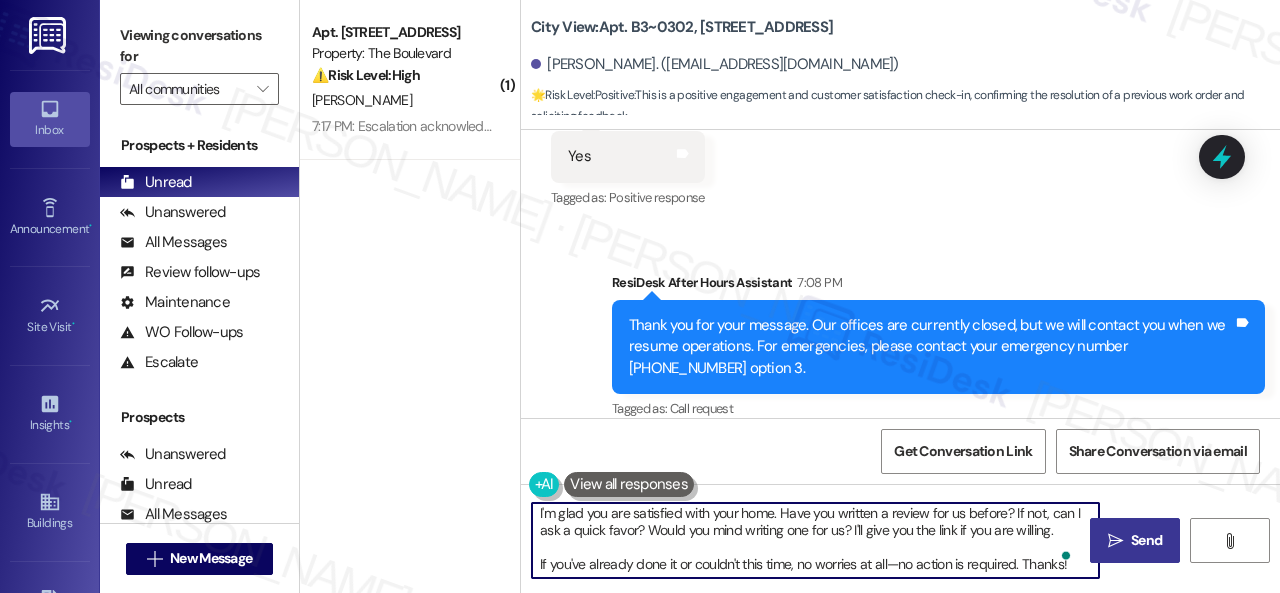 type on "I'm glad you are satisfied with your home. Have you written a review for us before? If not, can I ask a quick favor? Would you mind writing one for us? I'll give you the link if you are willing.
If you've already done it or couldn't this time, no worries at all—no action is required. Thanks!" 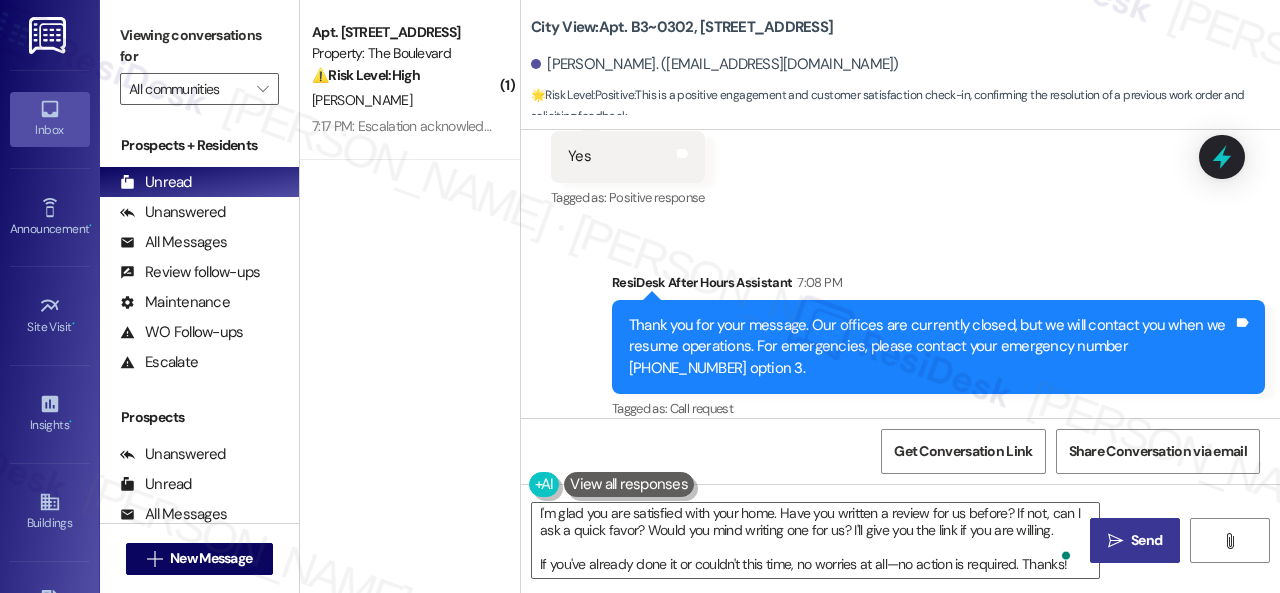 click on " Send" at bounding box center (1135, 540) 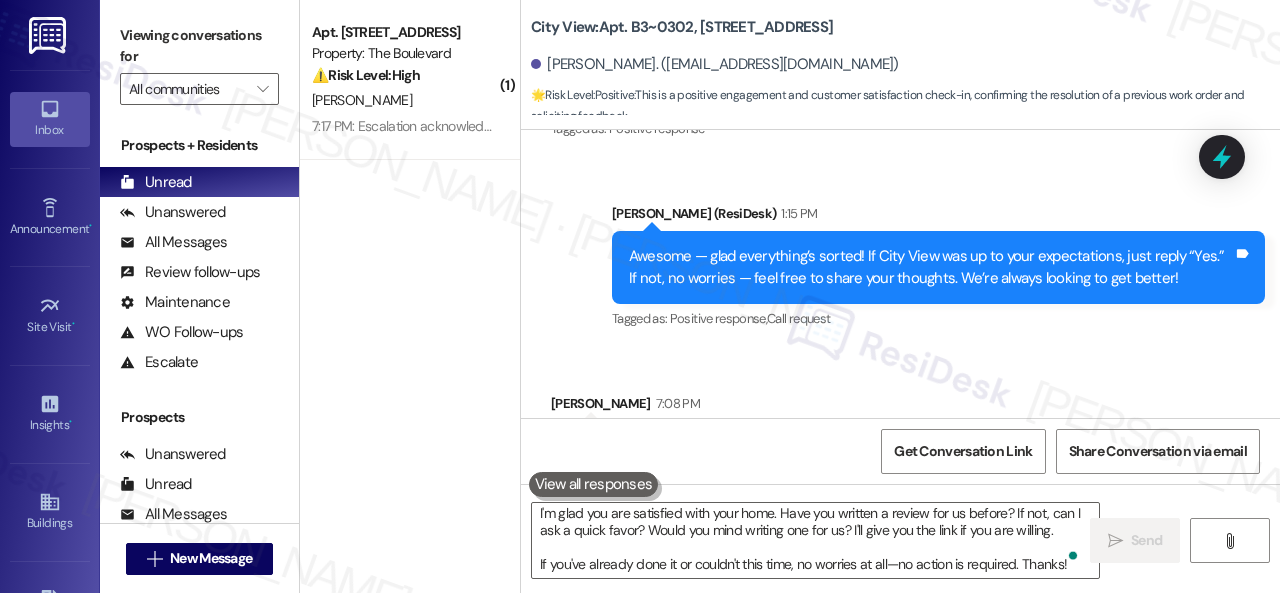 type 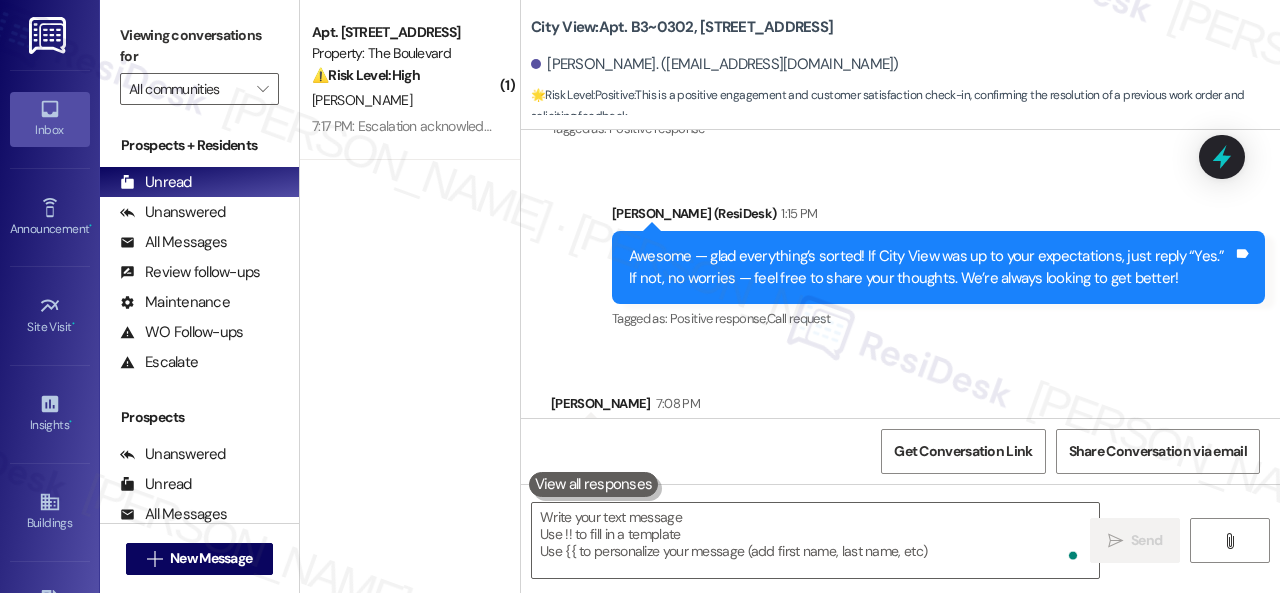 scroll, scrollTop: 3419, scrollLeft: 0, axis: vertical 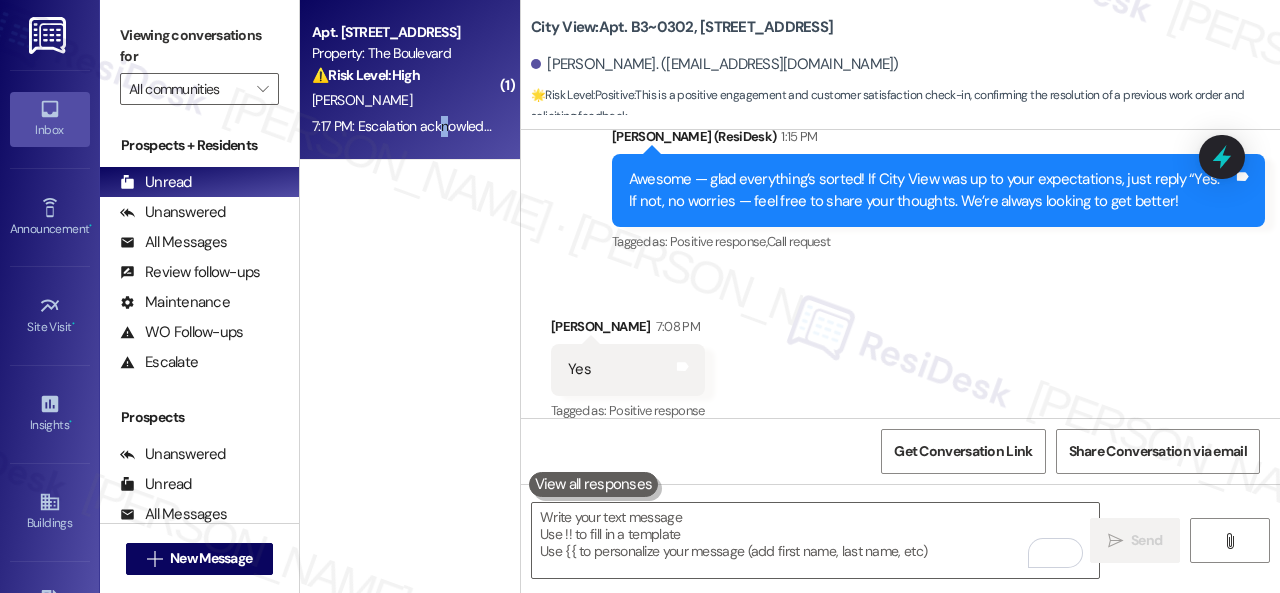 click on "7:17 PM: Escalation acknowledged.
Thank you for your message. Our offices are currently closed, but we will contact you when we resume operations. For emergencies, please contact your emergency number [PHONE_NUMBER] option 3. 7:17 PM: Escalation acknowledged.
Thank you for your message. Our offices are currently closed, but we will contact you when we resume operations. For emergencies, please contact your emergency number [PHONE_NUMBER] option 3." at bounding box center [404, 126] 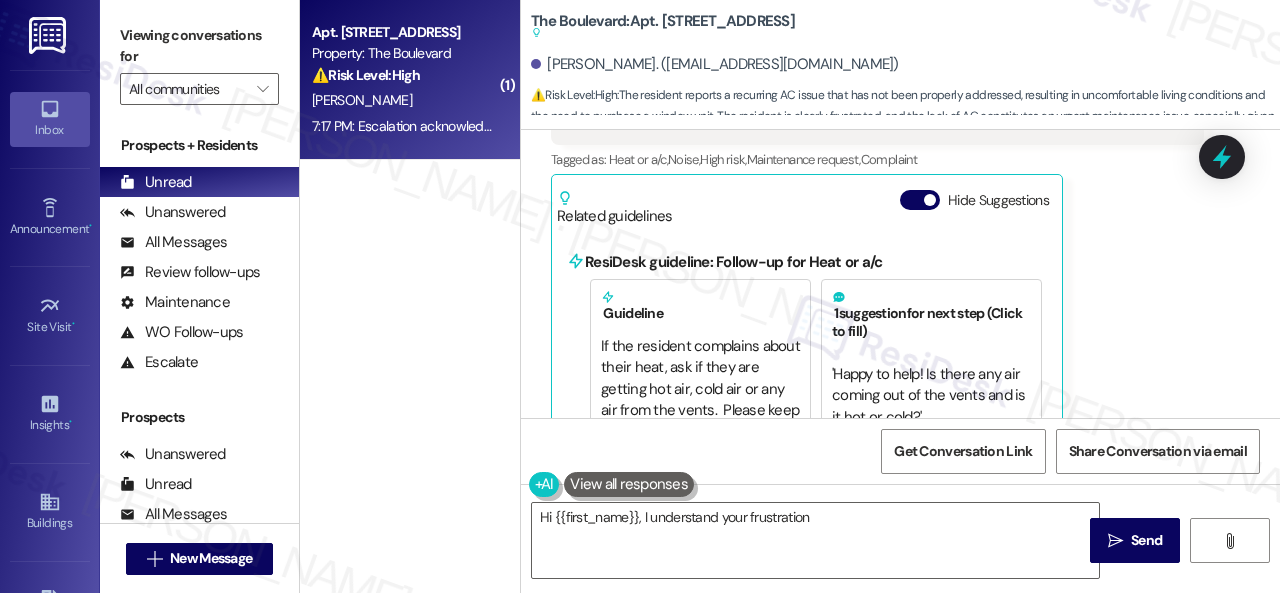 scroll, scrollTop: 6649, scrollLeft: 0, axis: vertical 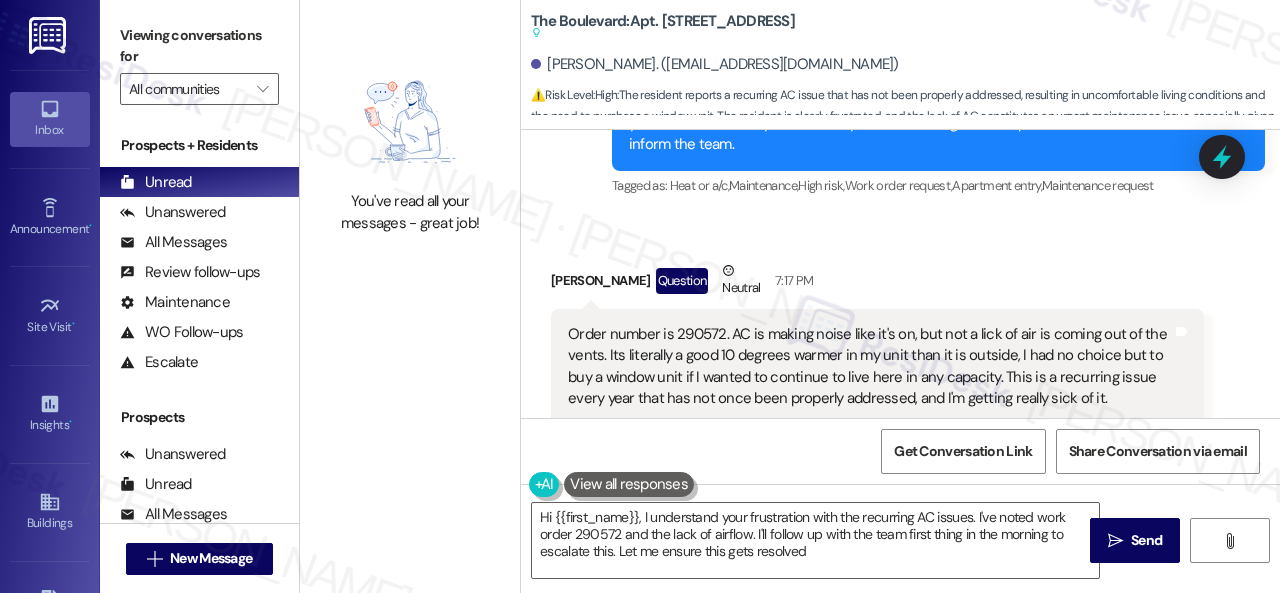 type on "Hi {{first_name}}, I understand your frustration with the recurring AC issues. I've noted work order 290572 and the lack of airflow. I'll follow up with the team first thing in the morning to escalate this. Let me ensure this gets resolved!" 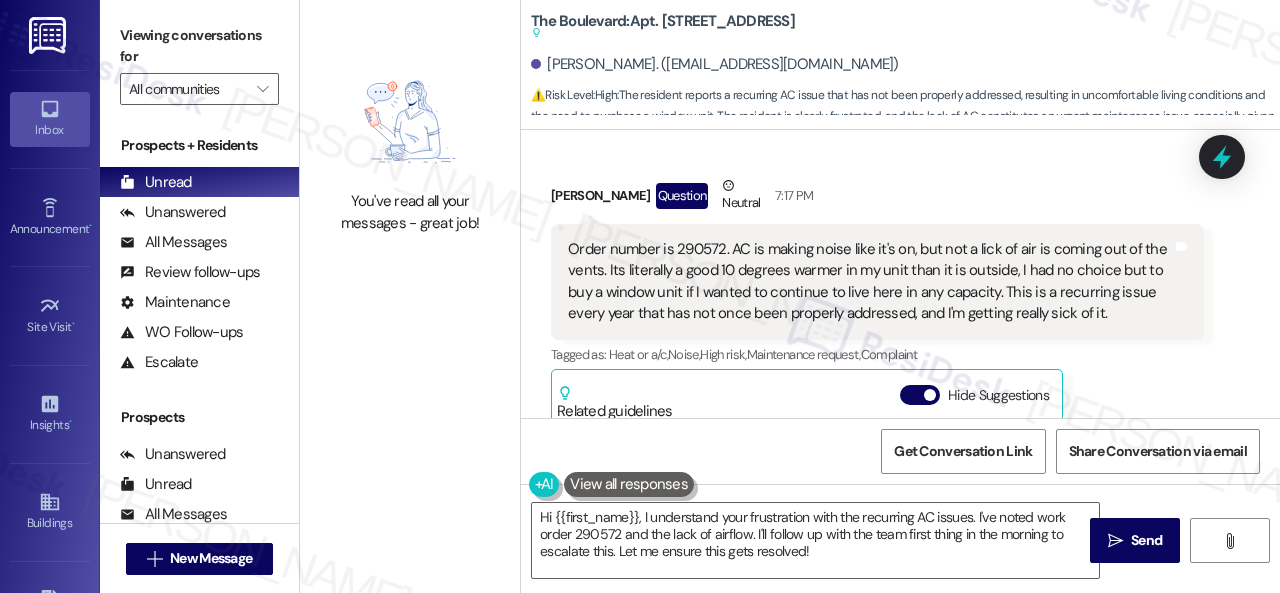 scroll, scrollTop: 6649, scrollLeft: 0, axis: vertical 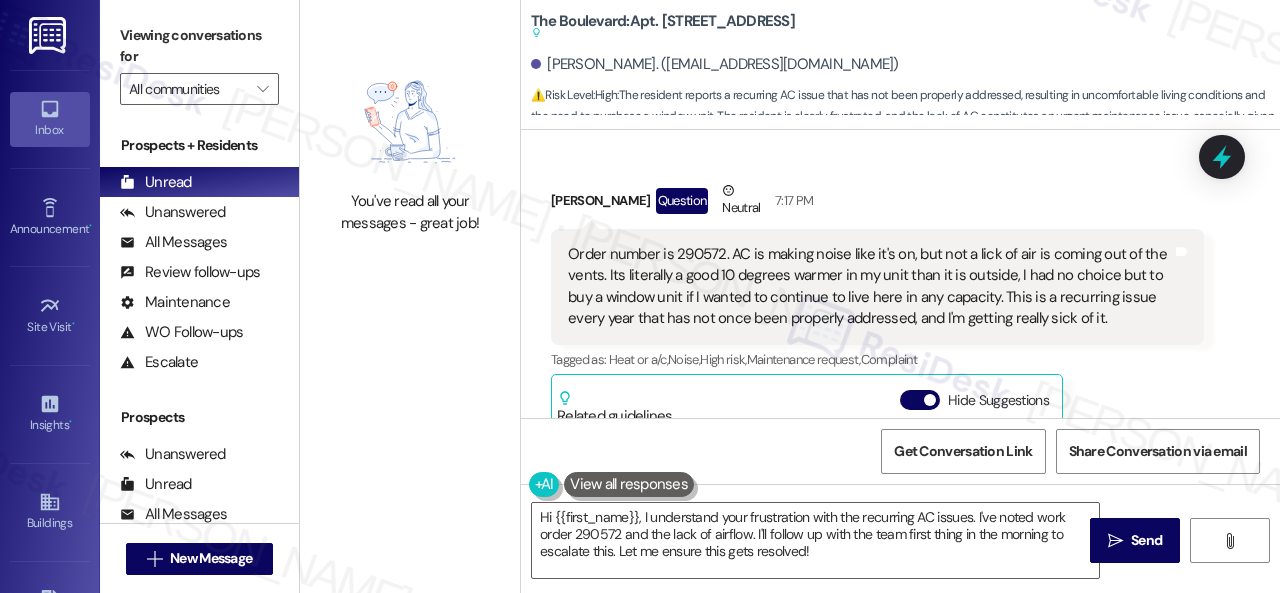 click on "Order number is 290572. AC is making noise like it's on, but not a lick of air is coming out of the vents. Its literally a good 10 degrees warmer in my unit than it is outside, I had no choice but to buy a window unit if I wanted to continue to live here in any capacity. This is a recurring issue every year that has not once been properly addressed, and I'm getting really sick of it." at bounding box center [870, 287] 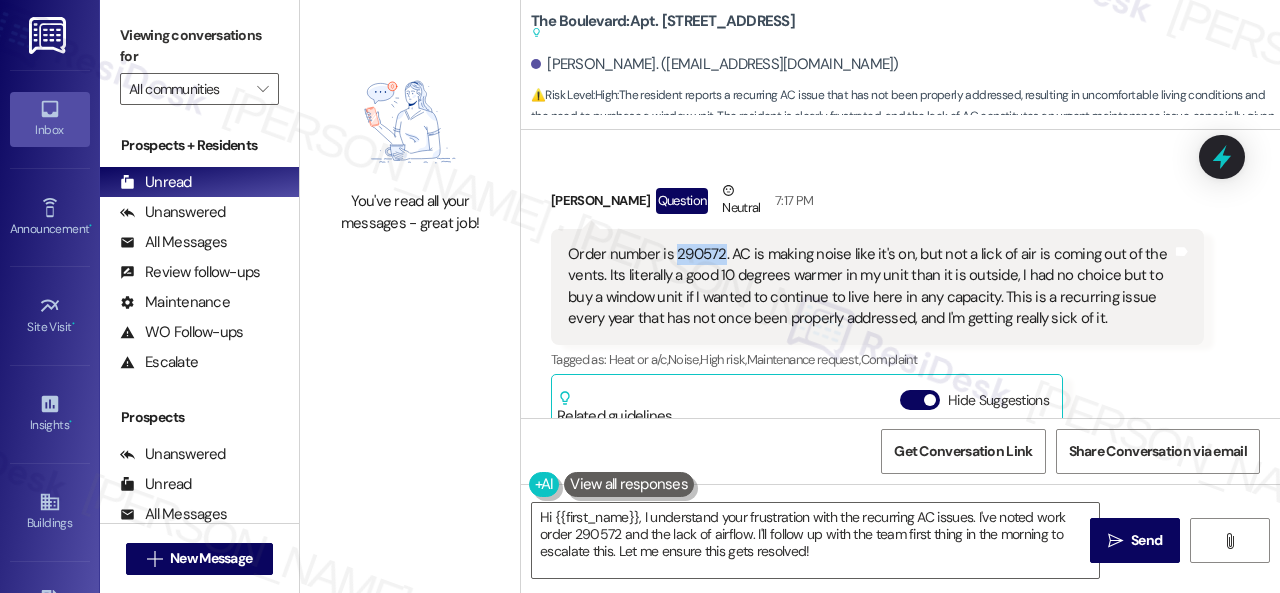 click on "Order number is 290572. AC is making noise like it's on, but not a lick of air is coming out of the vents. Its literally a good 10 degrees warmer in my unit than it is outside, I had no choice but to buy a window unit if I wanted to continue to live here in any capacity. This is a recurring issue every year that has not once been properly addressed, and I'm getting really sick of it." at bounding box center (870, 287) 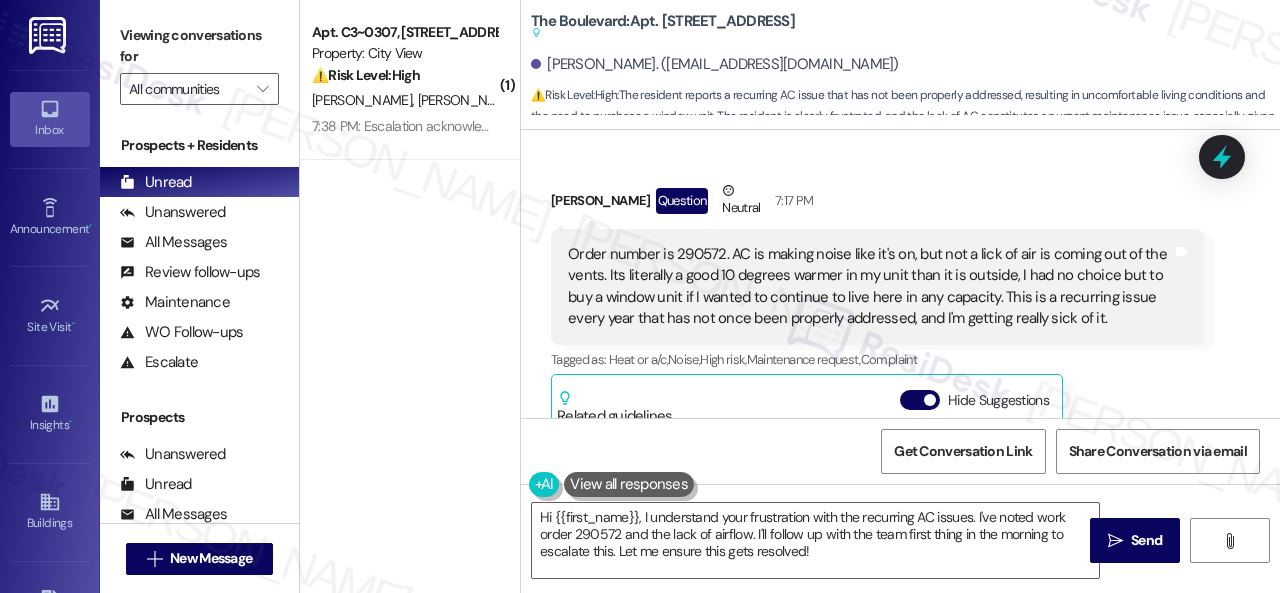 click on "[PERSON_NAME] Question   Neutral 7:17 PM" at bounding box center [877, 204] 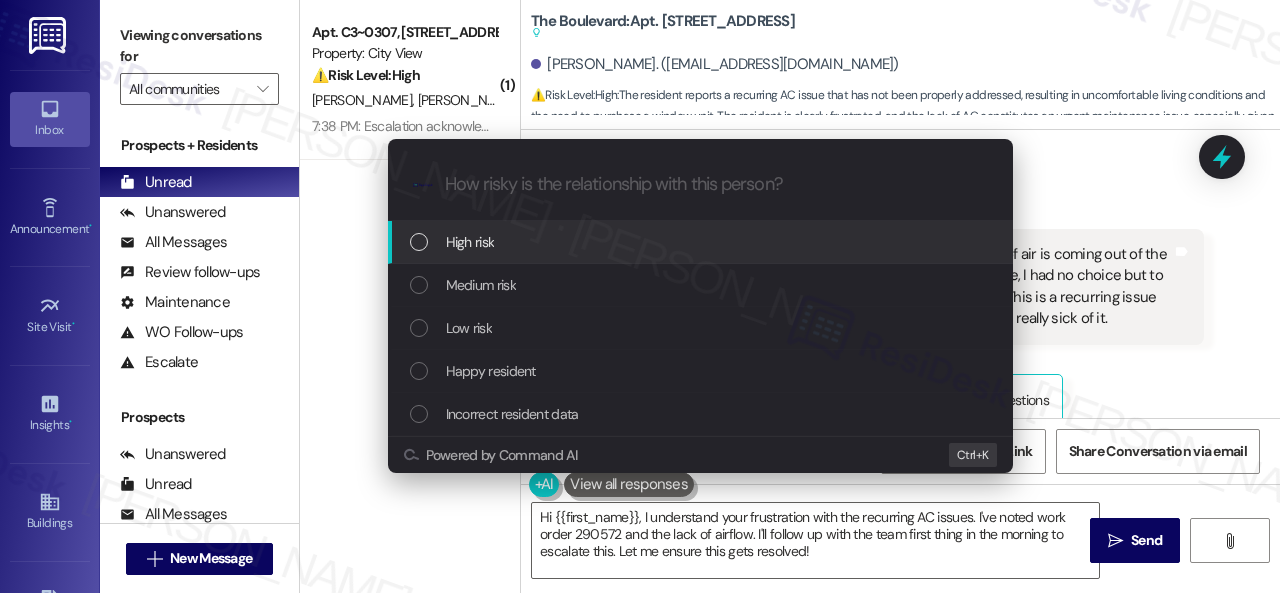 click on "High risk" at bounding box center [470, 242] 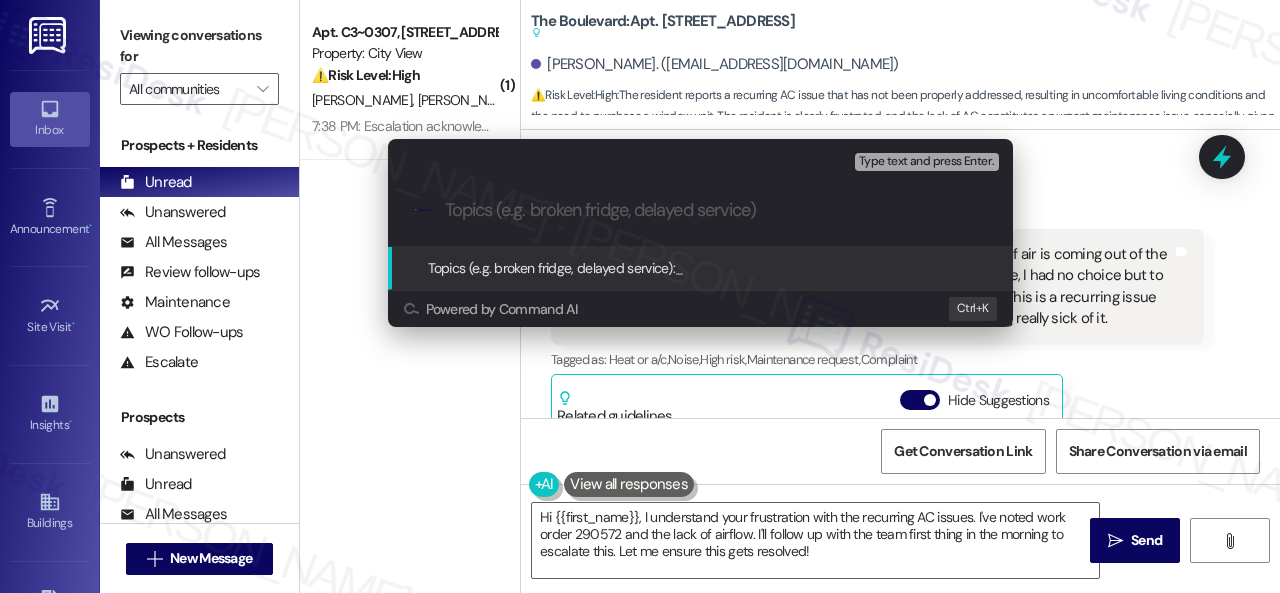 paste on "Follow-up on work order 290572" 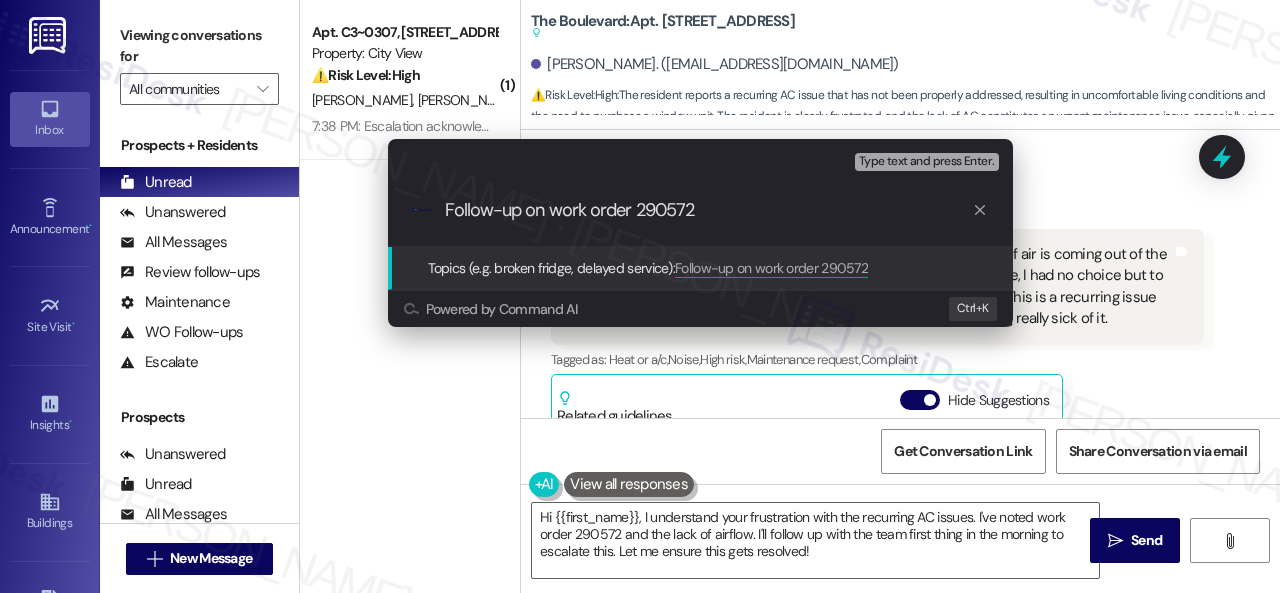 type 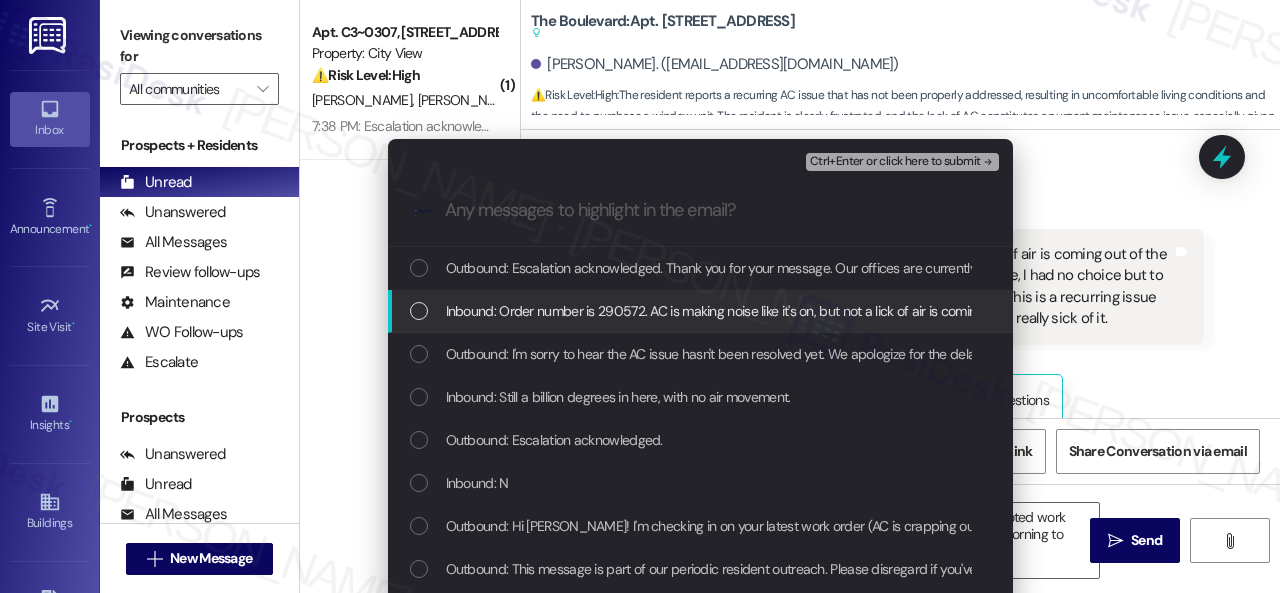 click on "Inbound: Order number is 290572. AC is making noise like it's on, but not a lick of air is coming out of the vents. Its literally a good 10 degrees warmer in my unit than it is outside, I had no choice but to buy a window unit if I wanted to continue to live here in any capacity. This is a recurring issue every year that has not once been properly addressed, and I'm getting really sick of it." at bounding box center (1537, 311) 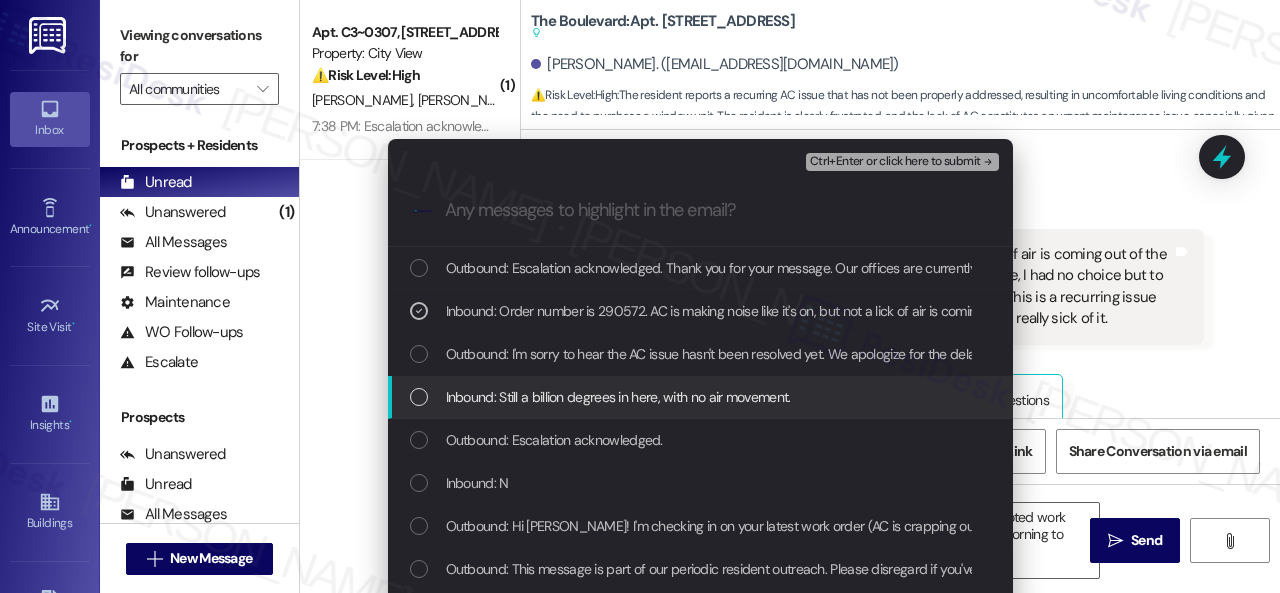 click on "Inbound: Still a billion degrees in here, with no air movement." at bounding box center (618, 397) 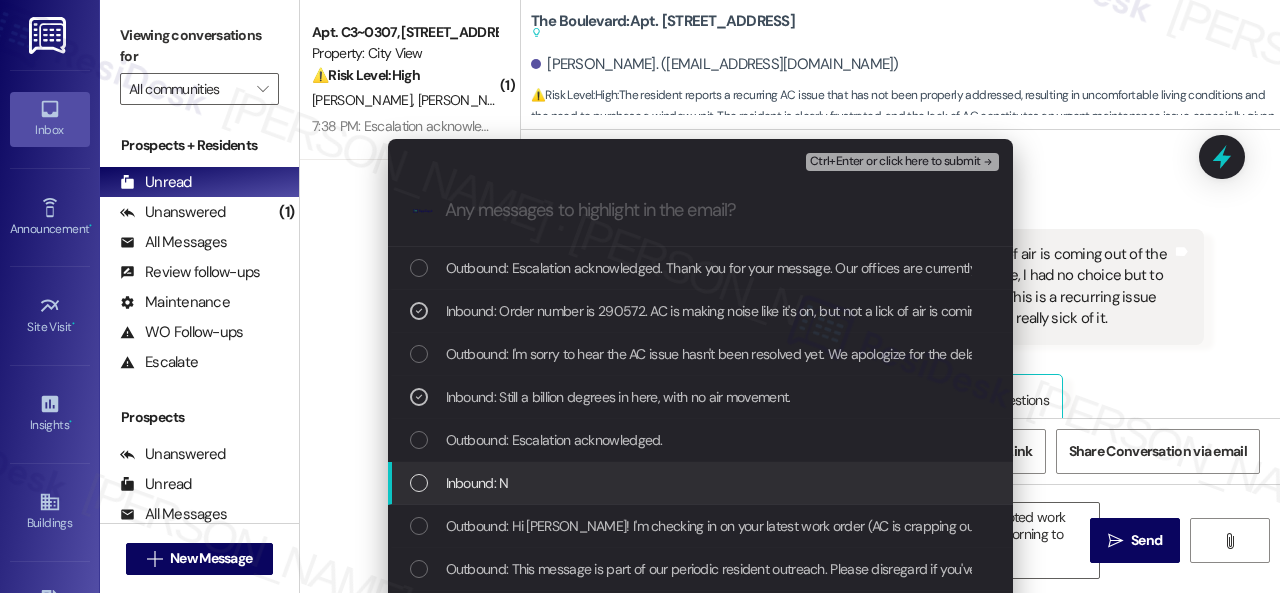 click on "Inbound: N" at bounding box center (477, 483) 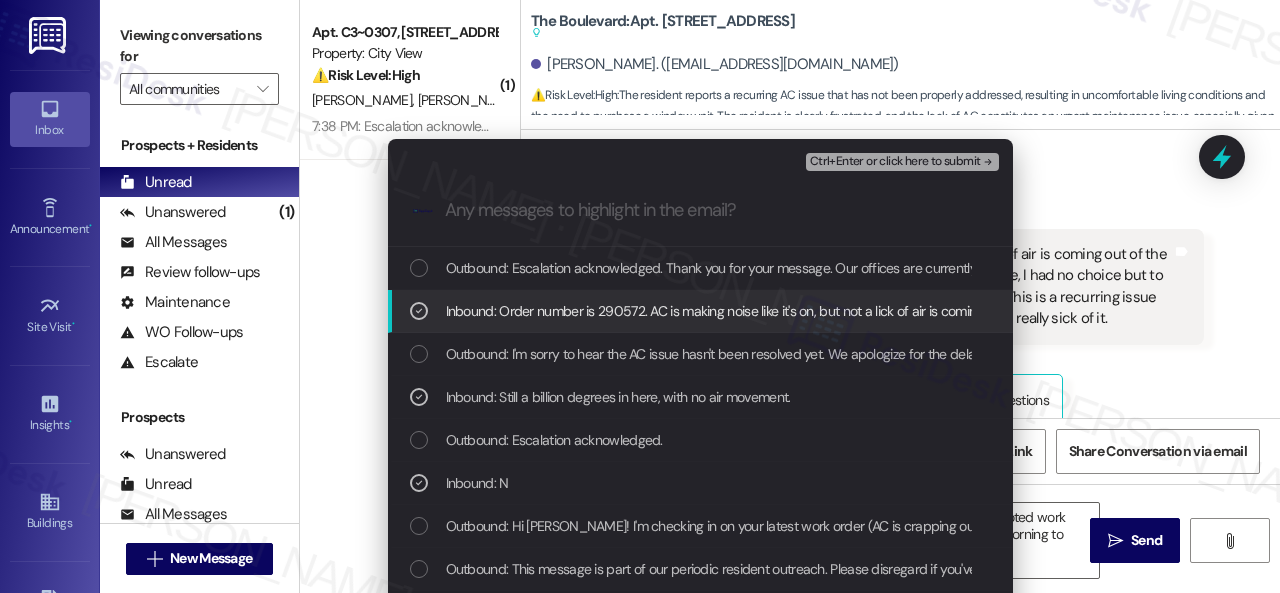 click on "Ctrl+Enter or click here to submit" at bounding box center [895, 162] 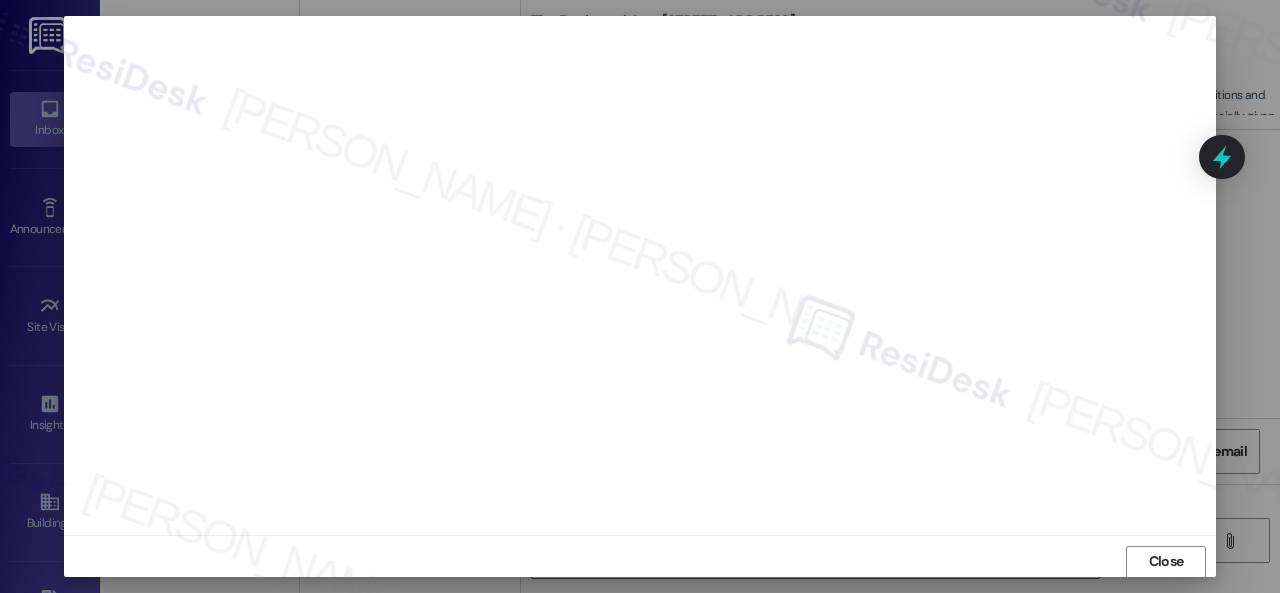 scroll, scrollTop: 25, scrollLeft: 0, axis: vertical 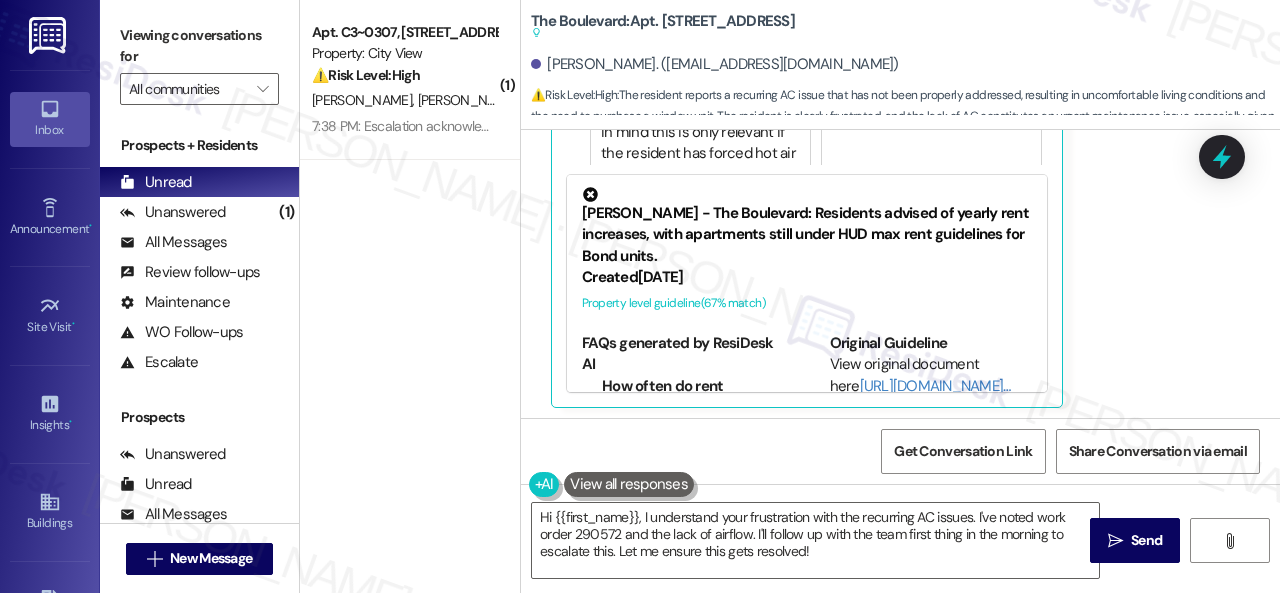 click on "[PERSON_NAME] Question   Neutral 7:17 PM Order number is 290572. AC is making noise like it's on, but not a lick of air is coming out of the vents. Its literally a good 10 degrees warmer in my unit than it is outside, I had no choice but to buy a window unit if I wanted to continue to live here in any capacity. This is a recurring issue every year that has not once been properly addressed, and I'm getting really sick of it. Tags and notes Tagged as:   Heat or a/c ,  Click to highlight conversations about Heat or a/c Noise ,  Click to highlight conversations about Noise High risk ,  Click to highlight conversations about High risk Maintenance request ,  Click to highlight conversations about Maintenance request Complaint ,  Click to highlight conversations about Complaint Emailed client ,  Click to highlight conversations about Emailed client Escalation type escalation Click to highlight conversations about Escalation type escalation  Related guidelines Hide Suggestions   Guideline   1  suggestion ' '  ( 67" at bounding box center [877, 44] 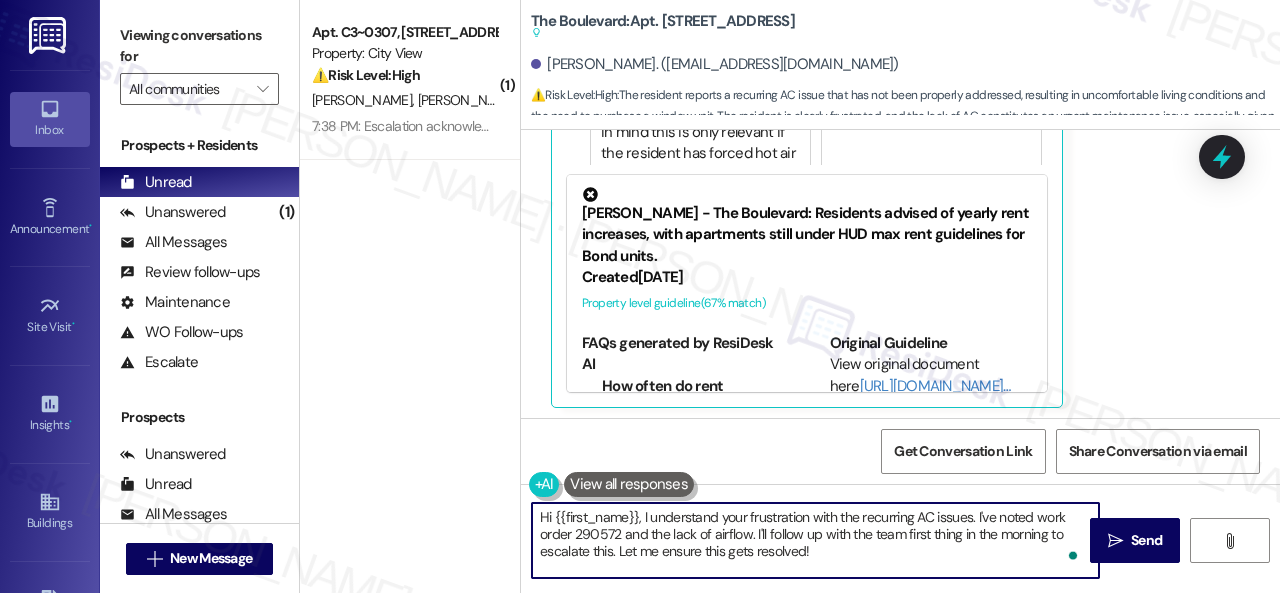drag, startPoint x: 980, startPoint y: 512, endPoint x: 987, endPoint y: 552, distance: 40.60788 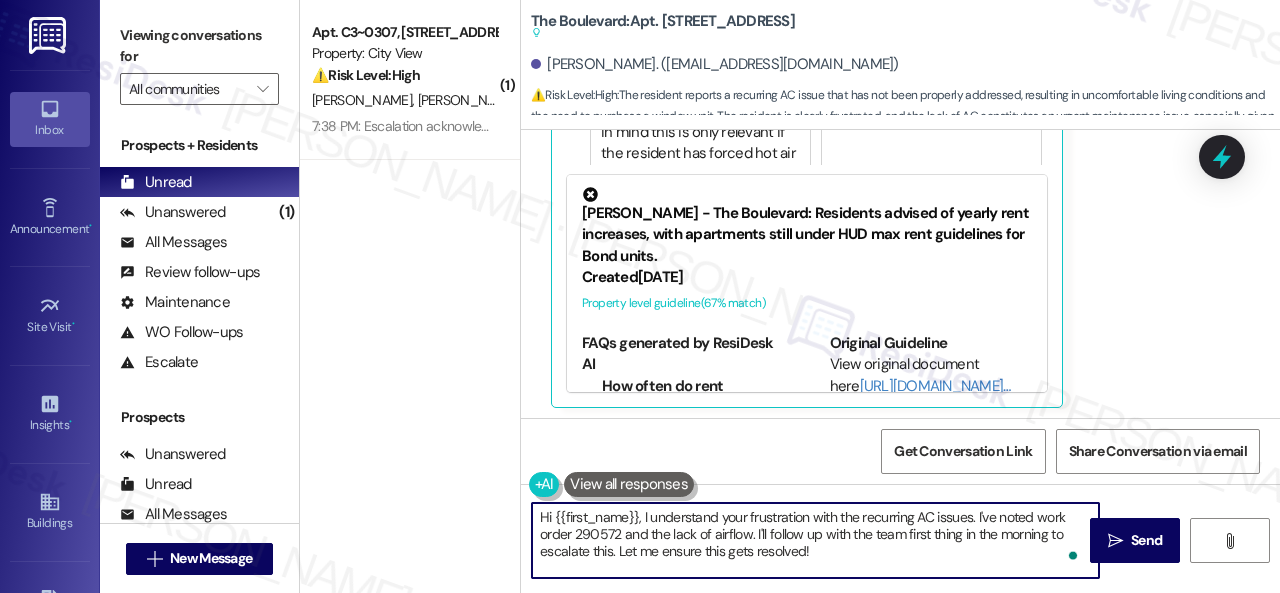 click on "Hi {{first_name}}, I understand your frustration with the recurring AC issues. I've noted work order 290572 and the lack of airflow. I'll follow up with the team first thing in the morning to escalate this. Let me ensure this gets resolved!" at bounding box center [815, 540] 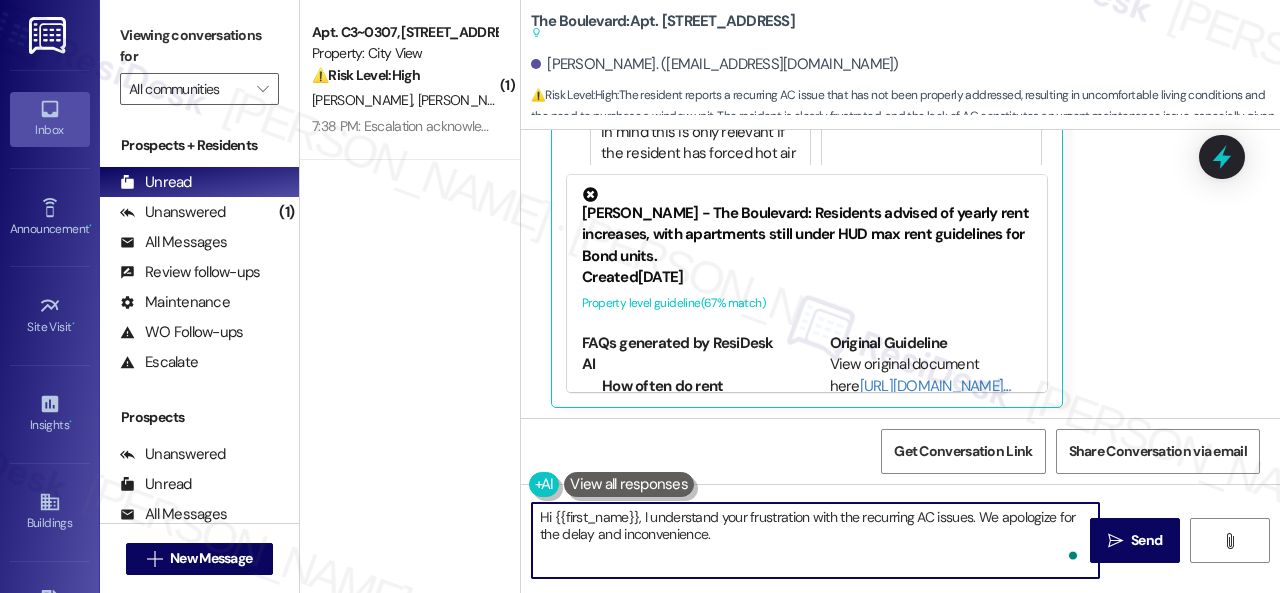 paste on "I've made a follow-up with the site team regarding your work order. Let me know when you have an update or need anything else." 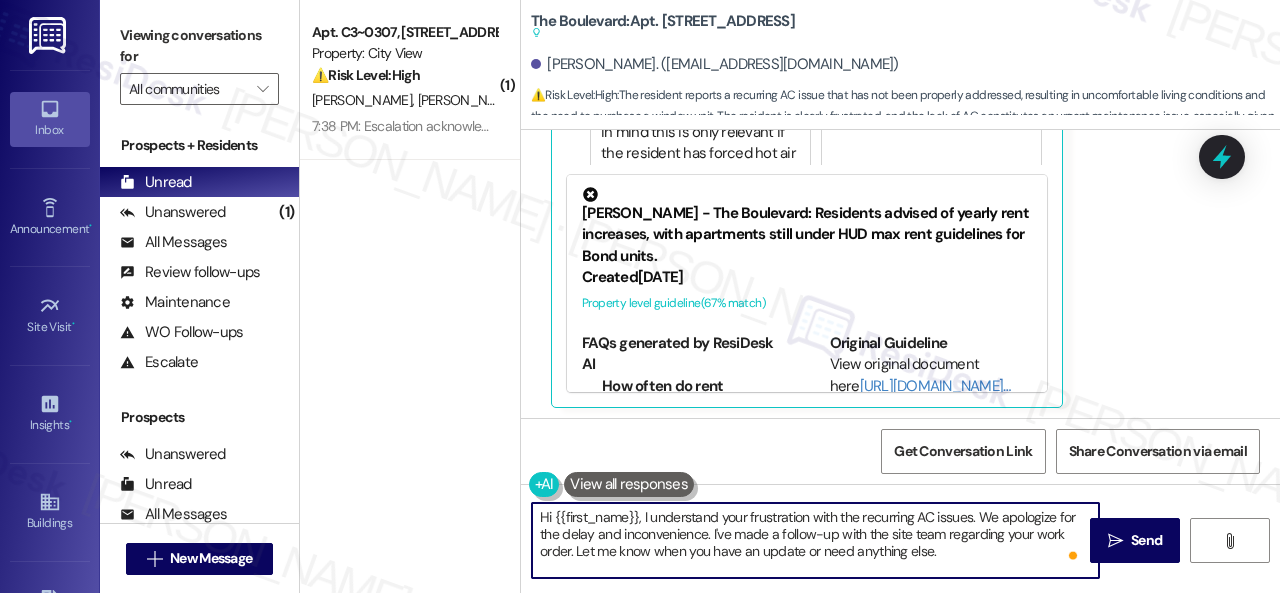 drag, startPoint x: 644, startPoint y: 513, endPoint x: 496, endPoint y: 515, distance: 148.01352 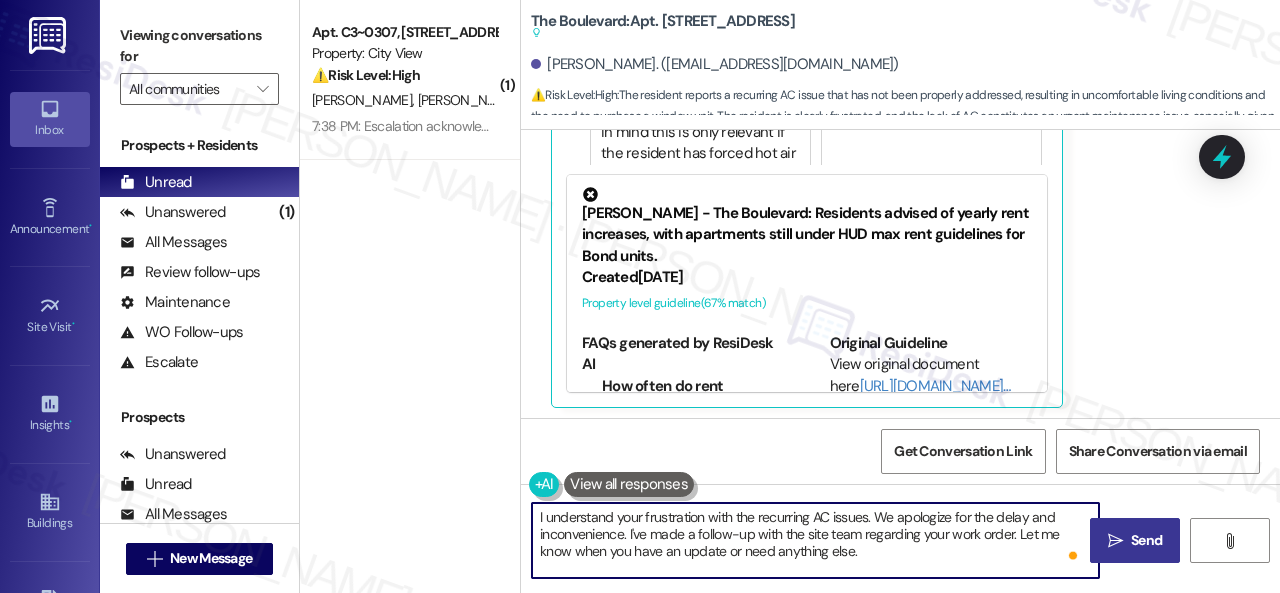 type on "I understand your frustration with the recurring AC issues. We apologize for the delay and inconvenience. I've made a follow-up with the site team regarding your work order. Let me know when you have an update or need anything else." 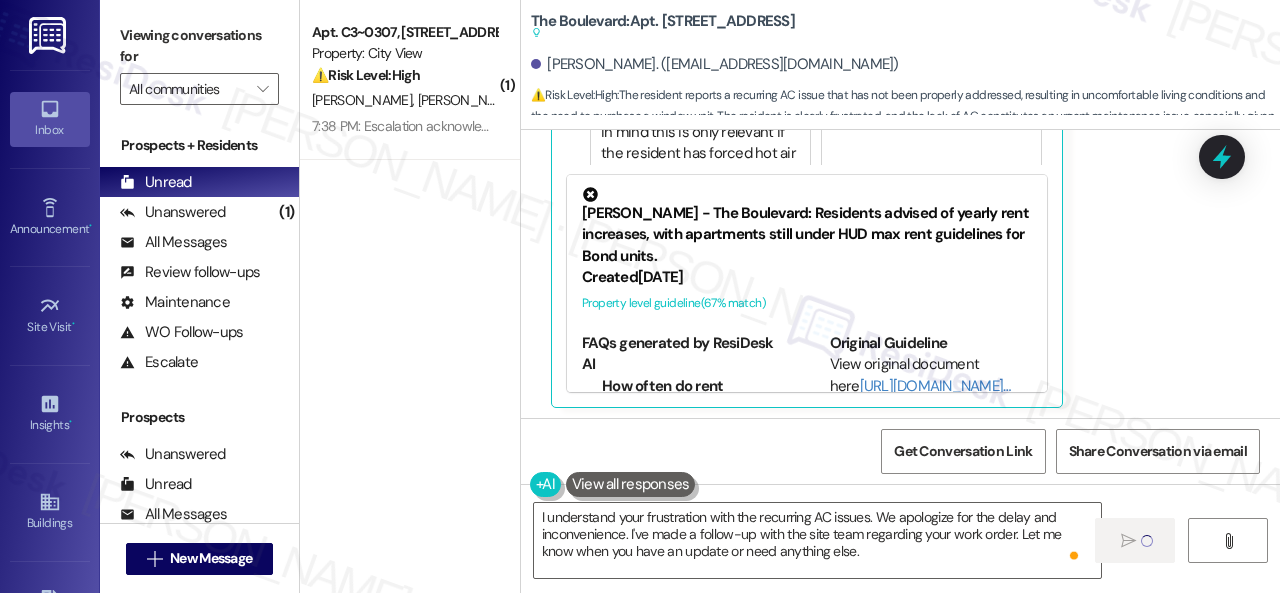 type 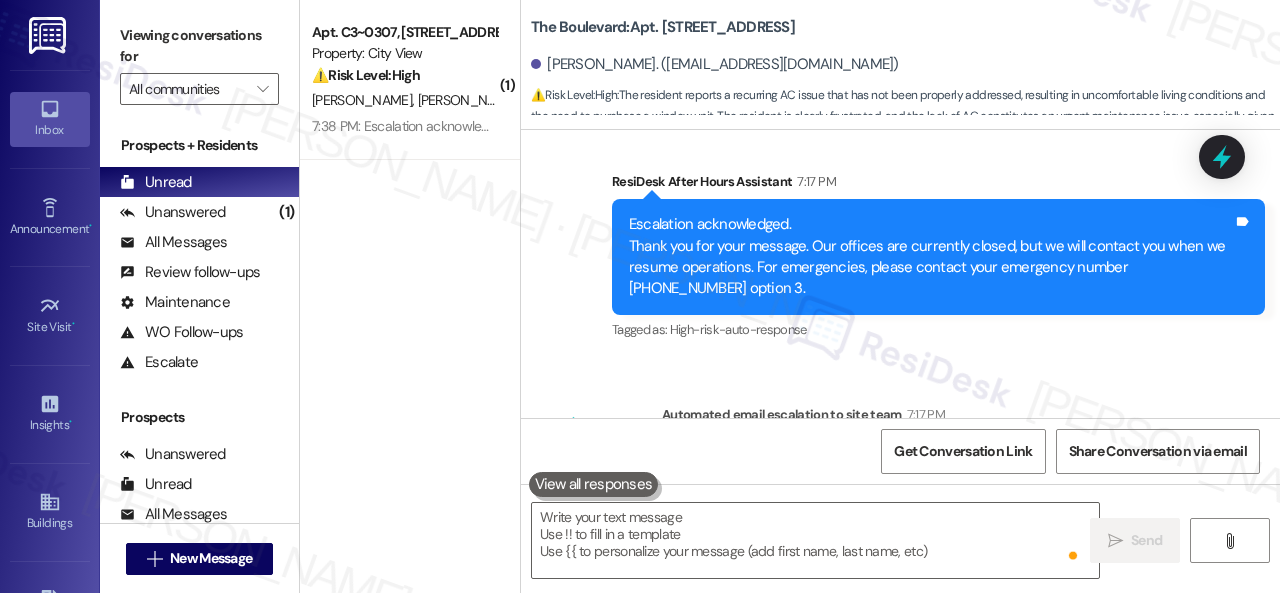scroll, scrollTop: 6853, scrollLeft: 0, axis: vertical 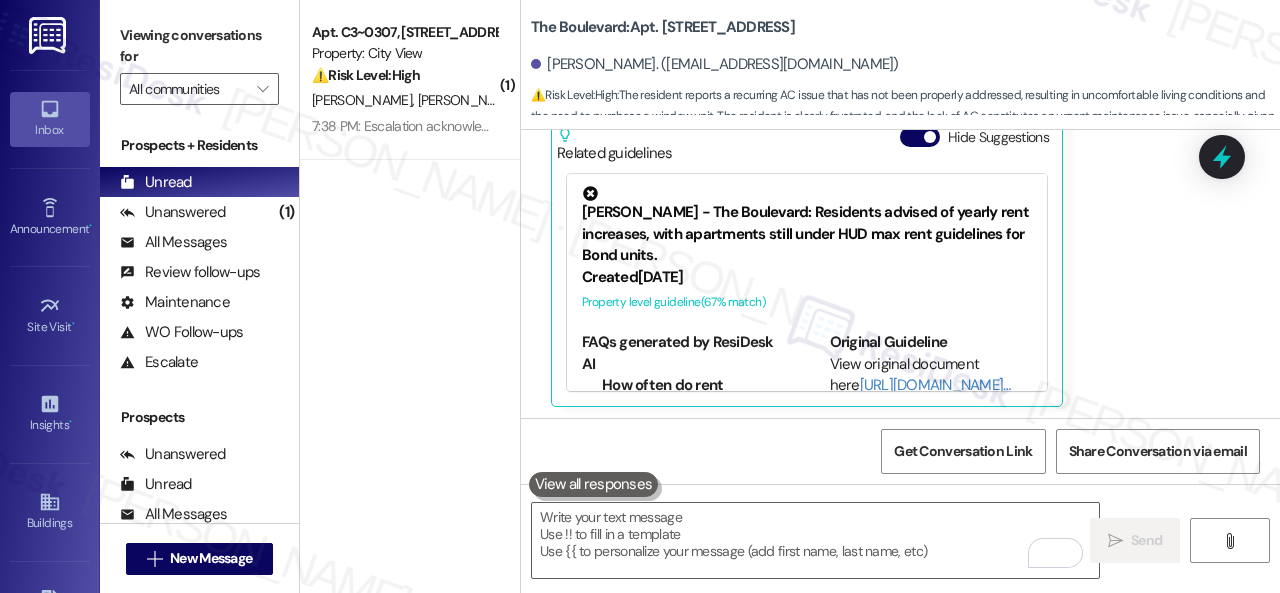 click on "⚠️  Risk Level:  High The resident indicates that a previously submitted work order was not completed to their satisfaction and specifies that an electrical outlet is still not working. This constitutes an electrical fault requiring attention." at bounding box center (404, 75) 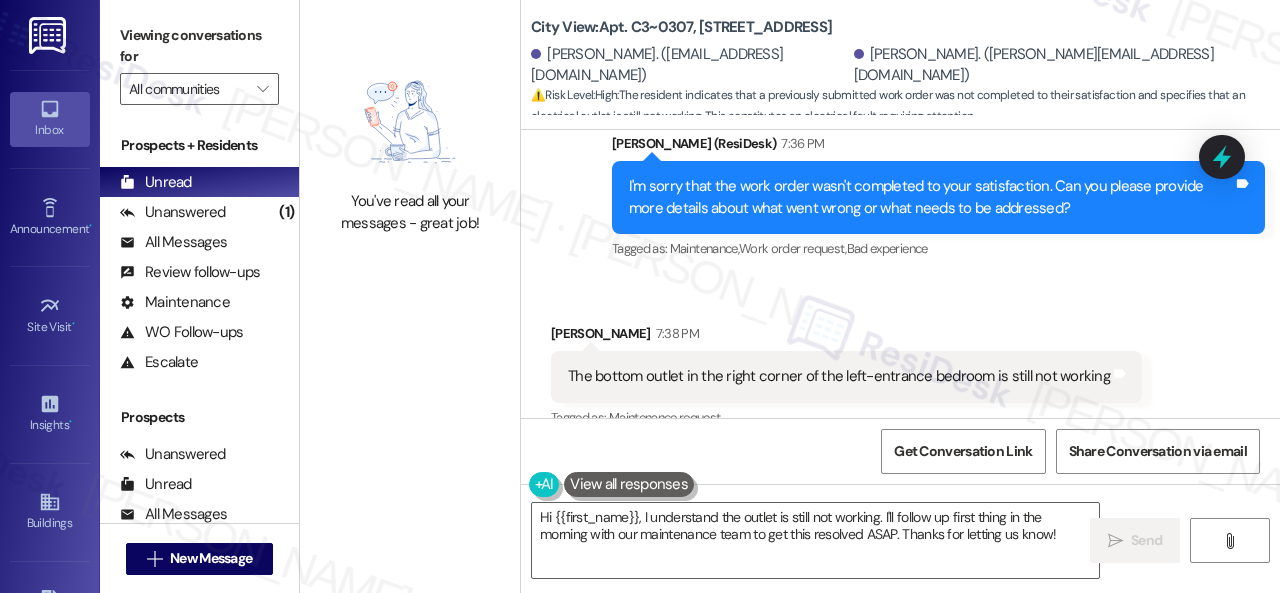 scroll, scrollTop: 585, scrollLeft: 0, axis: vertical 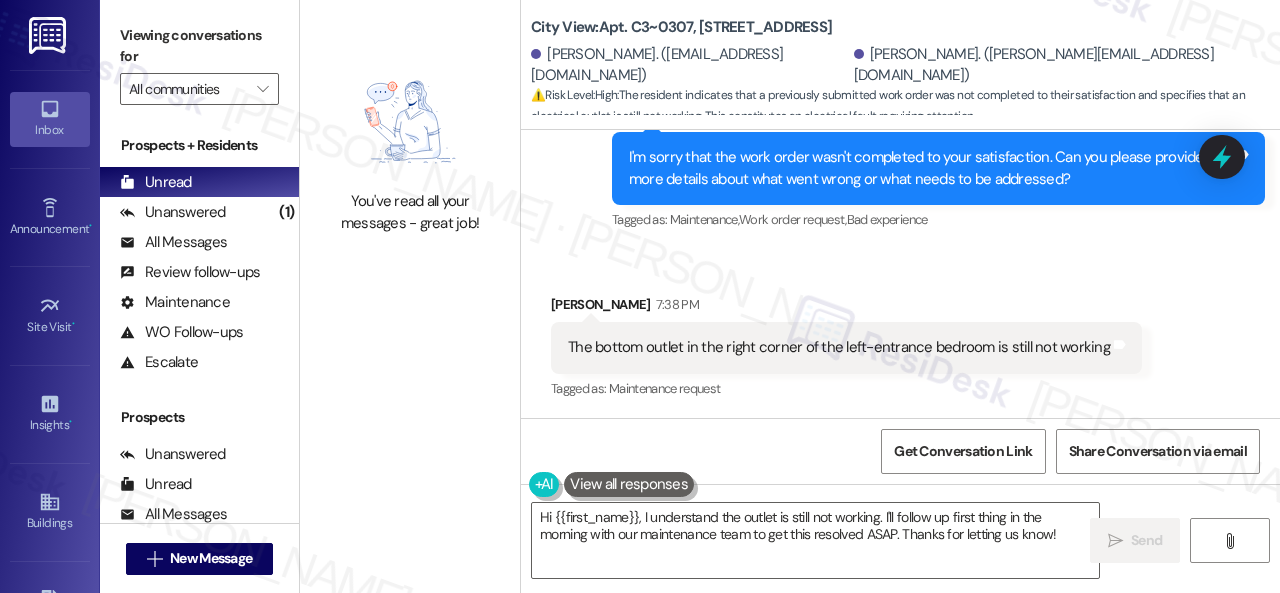 click on "Received via SMS [PERSON_NAME] 7:38 PM The bottom outlet in the right corner of the left-entrance bedroom is still not working Tags and notes Tagged as:   Maintenance request Click to highlight conversations about Maintenance request" at bounding box center [900, 333] 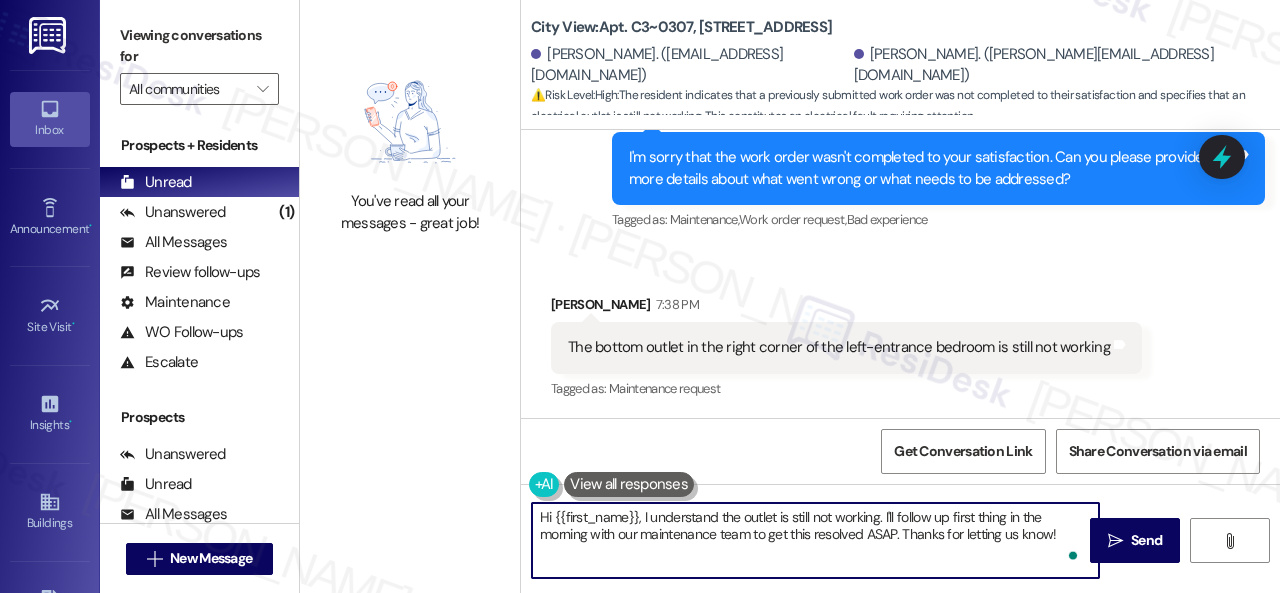 scroll, scrollTop: 6, scrollLeft: 0, axis: vertical 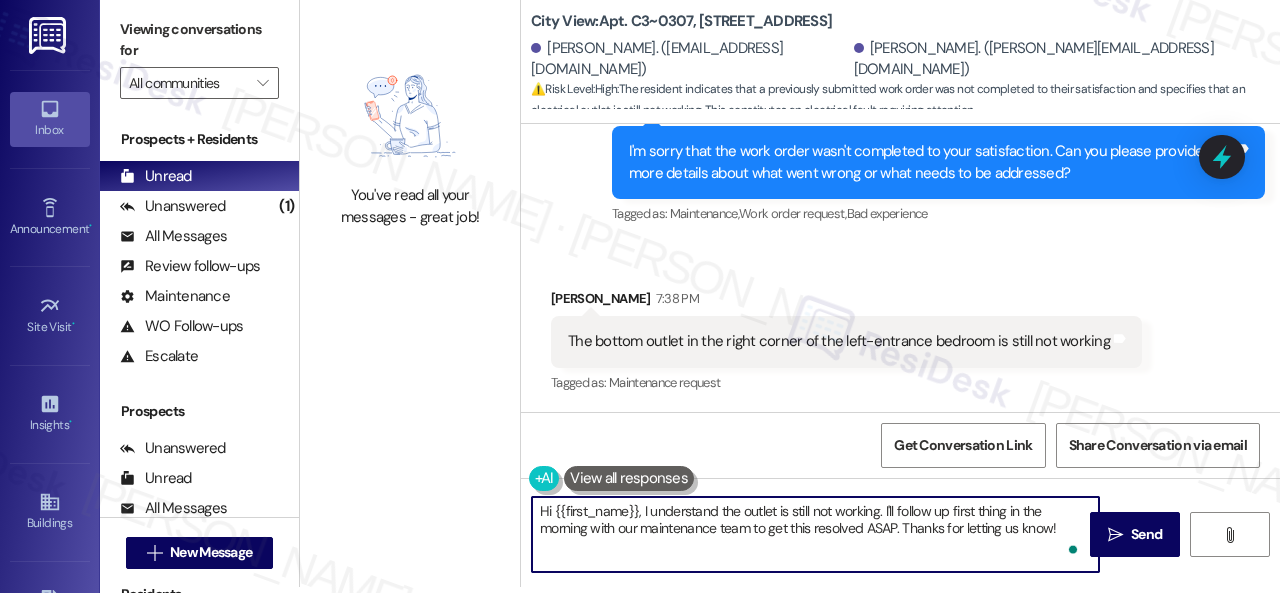 drag, startPoint x: 886, startPoint y: 513, endPoint x: 1171, endPoint y: 604, distance: 299.17554 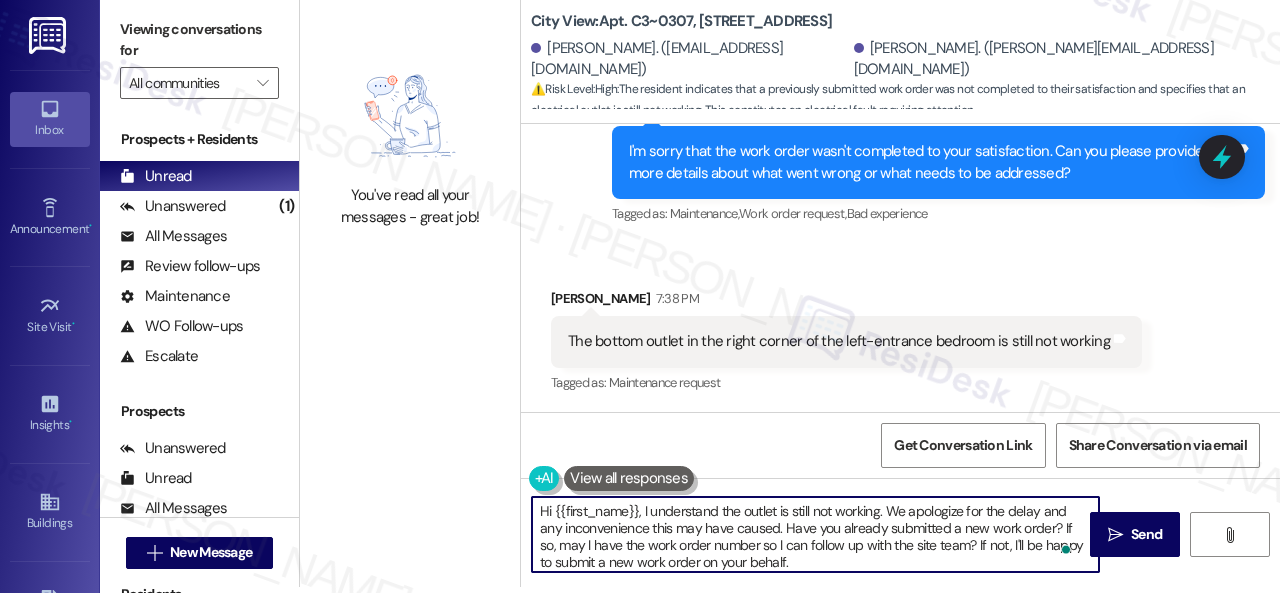 scroll, scrollTop: 84, scrollLeft: 0, axis: vertical 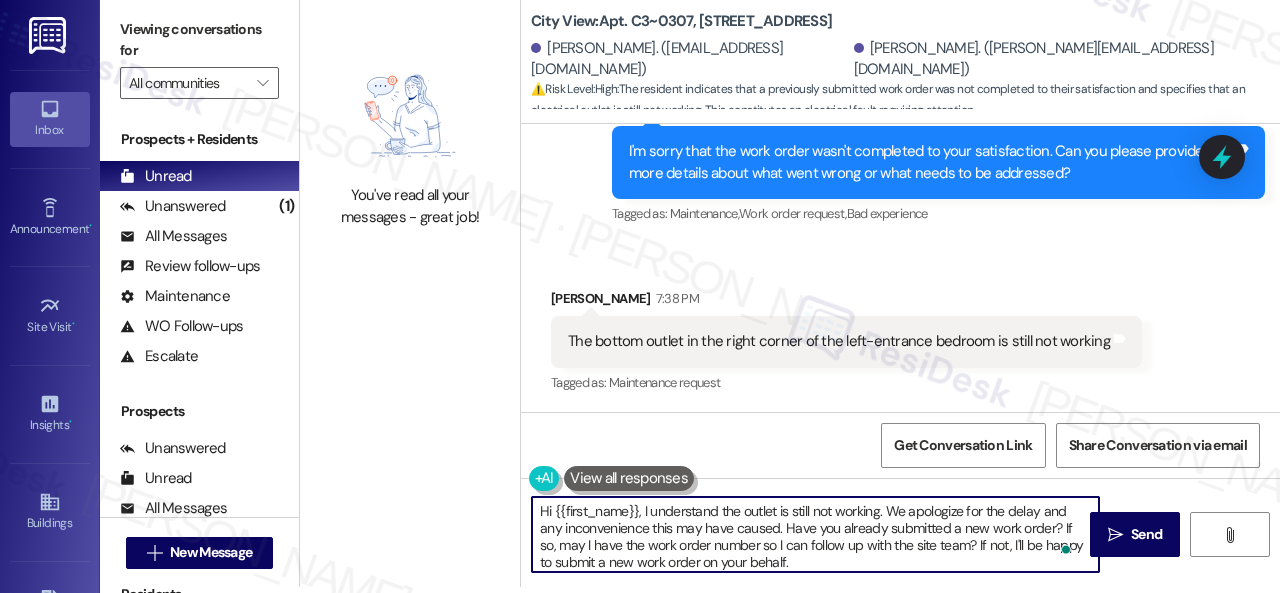 drag, startPoint x: 642, startPoint y: 507, endPoint x: 414, endPoint y: 517, distance: 228.2192 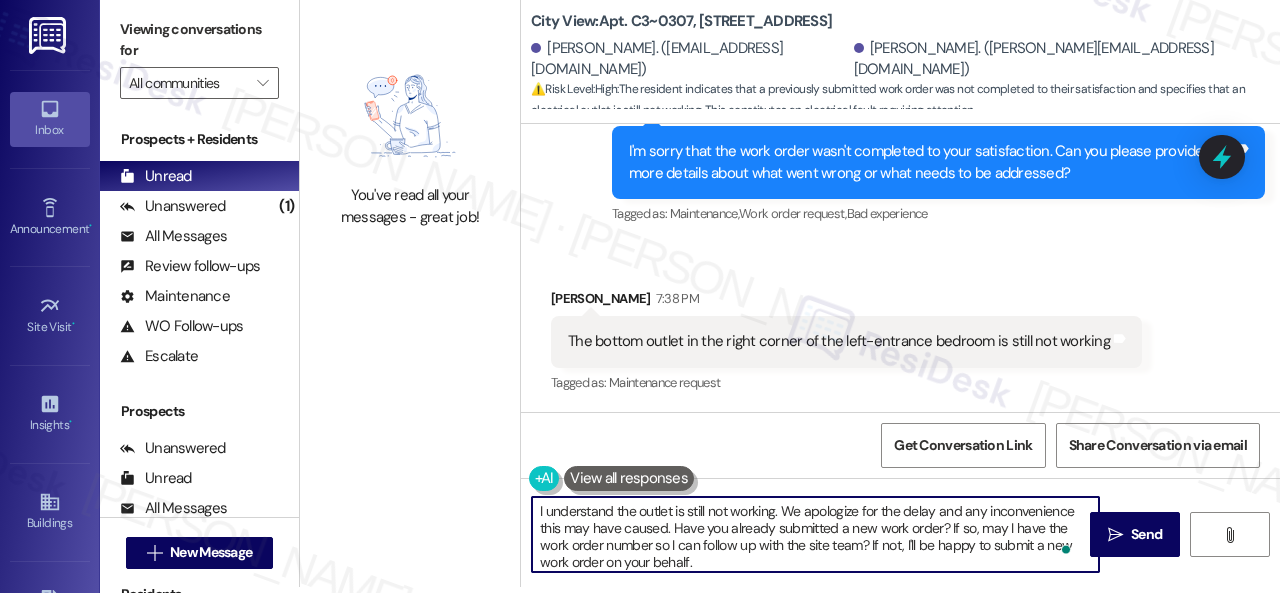 scroll, scrollTop: 38, scrollLeft: 0, axis: vertical 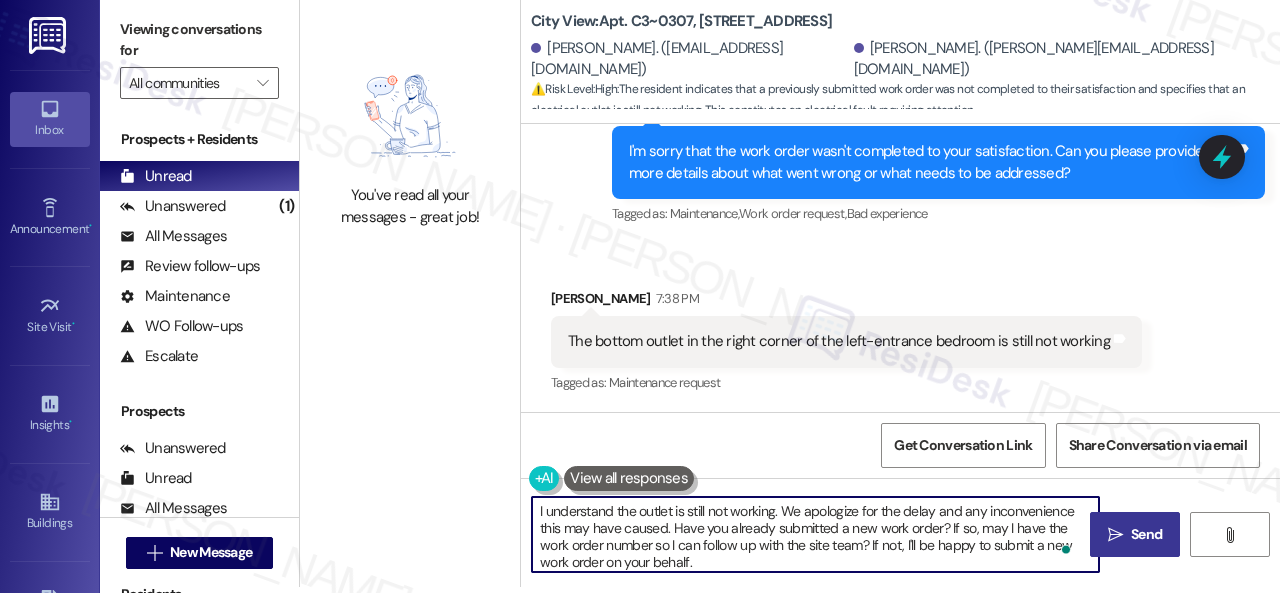 type on "I understand the outlet is still not working. We apologize for the delay and any inconvenience this may have caused. Have you already submitted a new work order? If so, may I have the work order number so I can follow up with the site team? If not, I'll be happy to submit a new work order on your behalf.
Note: Due to limited availability, our maintenance team isn't able to call or schedule visits in advance. By submitting a work order, you're permitting them to enter your apartment, even if you're not home. If any children may be alone during the visit, please let me know so we can inform the team." 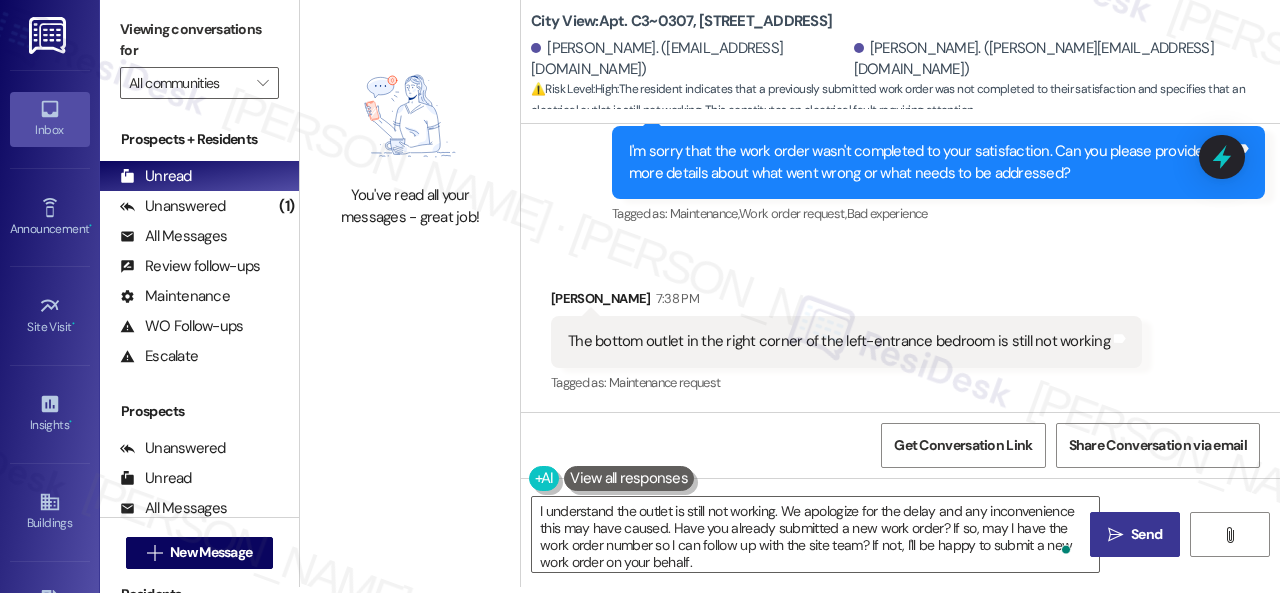 click on " Send" at bounding box center [1135, 534] 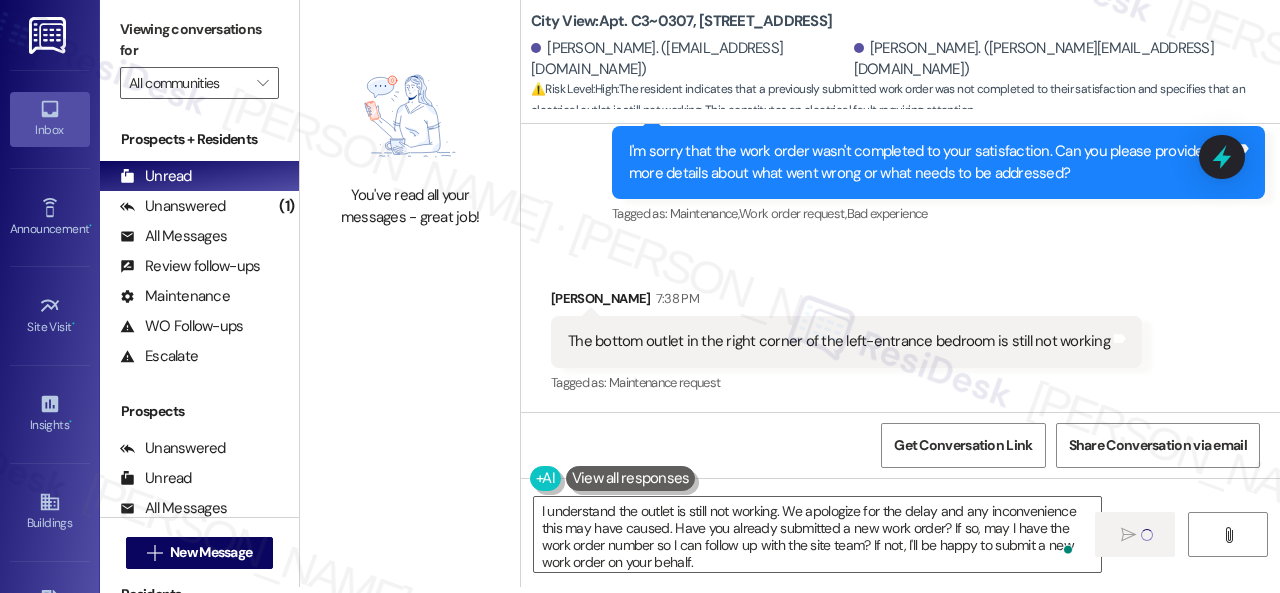 type 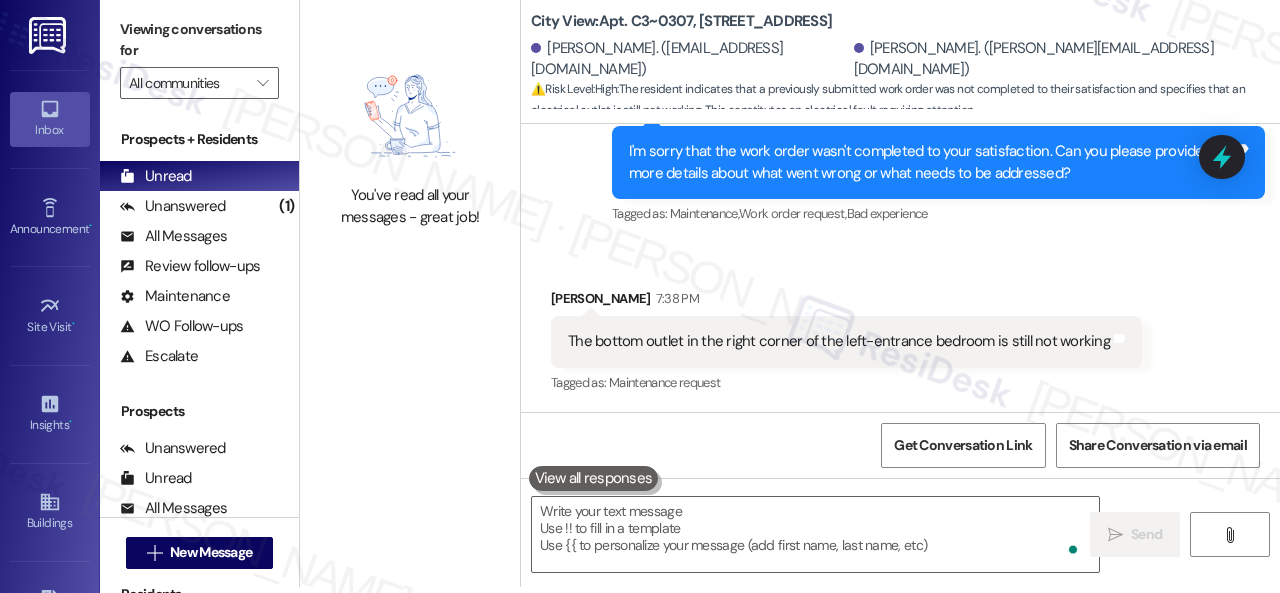 scroll, scrollTop: 0, scrollLeft: 0, axis: both 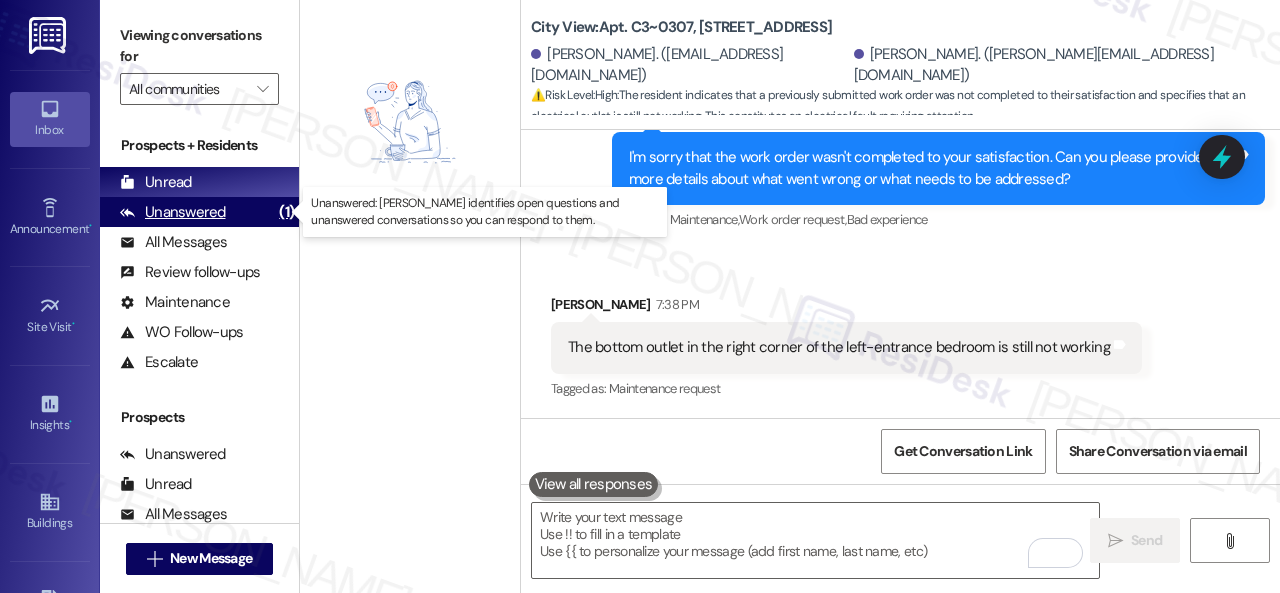 click on "Unanswered" at bounding box center [173, 212] 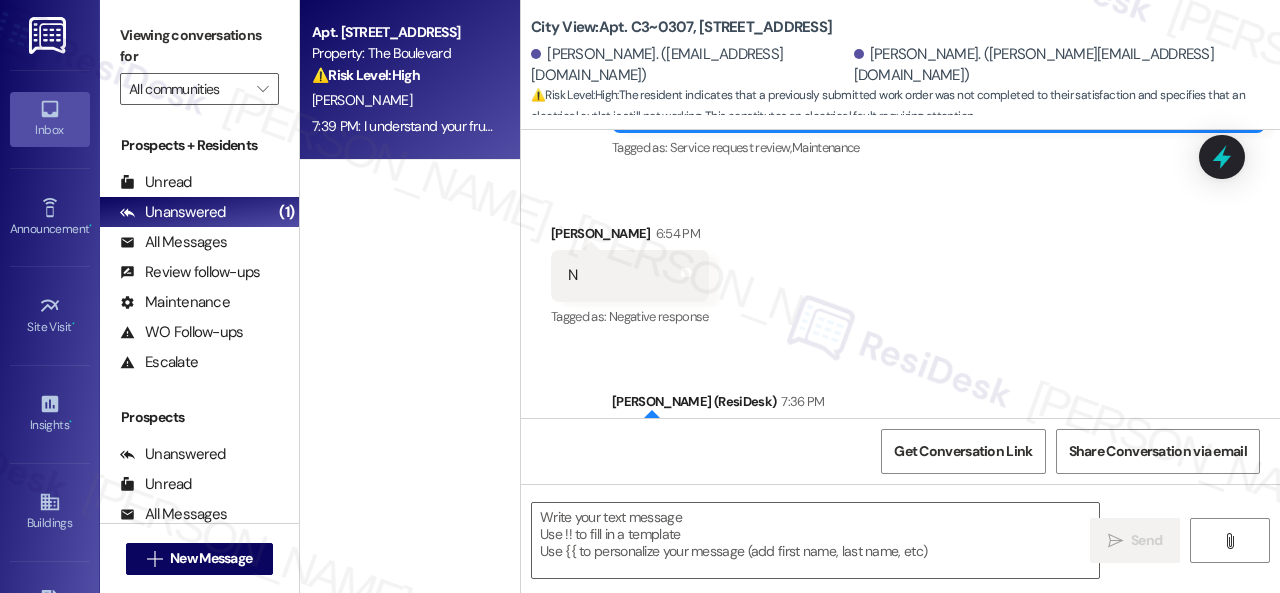 type on "Fetching suggested responses. Please feel free to read through the conversation in the meantime." 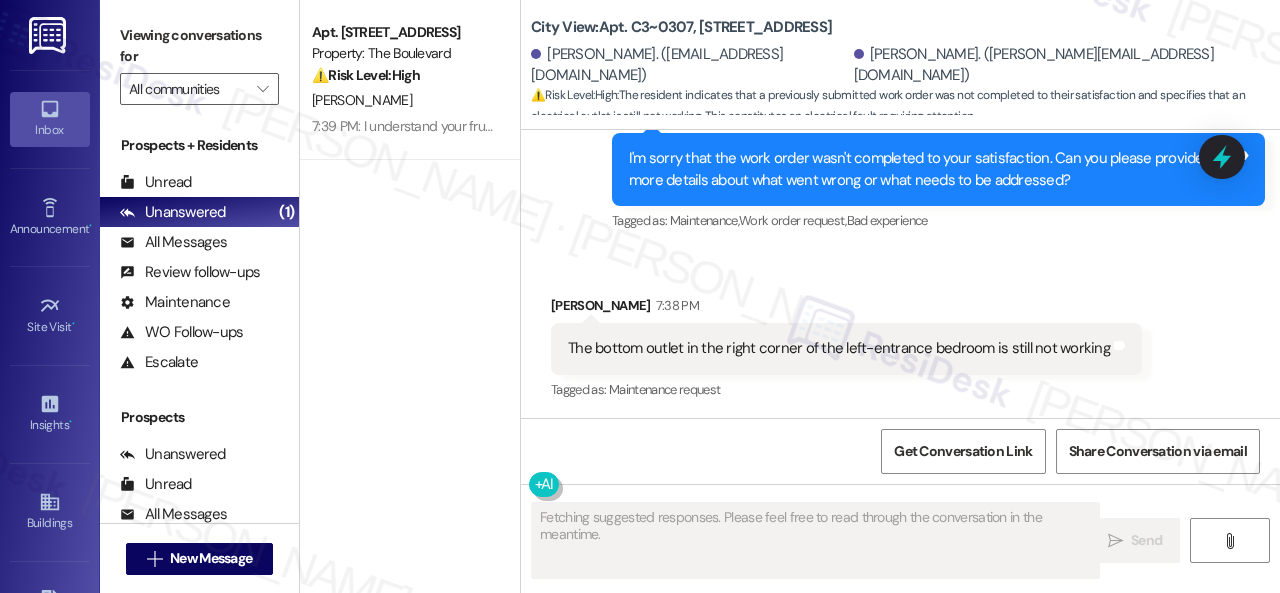 scroll, scrollTop: 585, scrollLeft: 0, axis: vertical 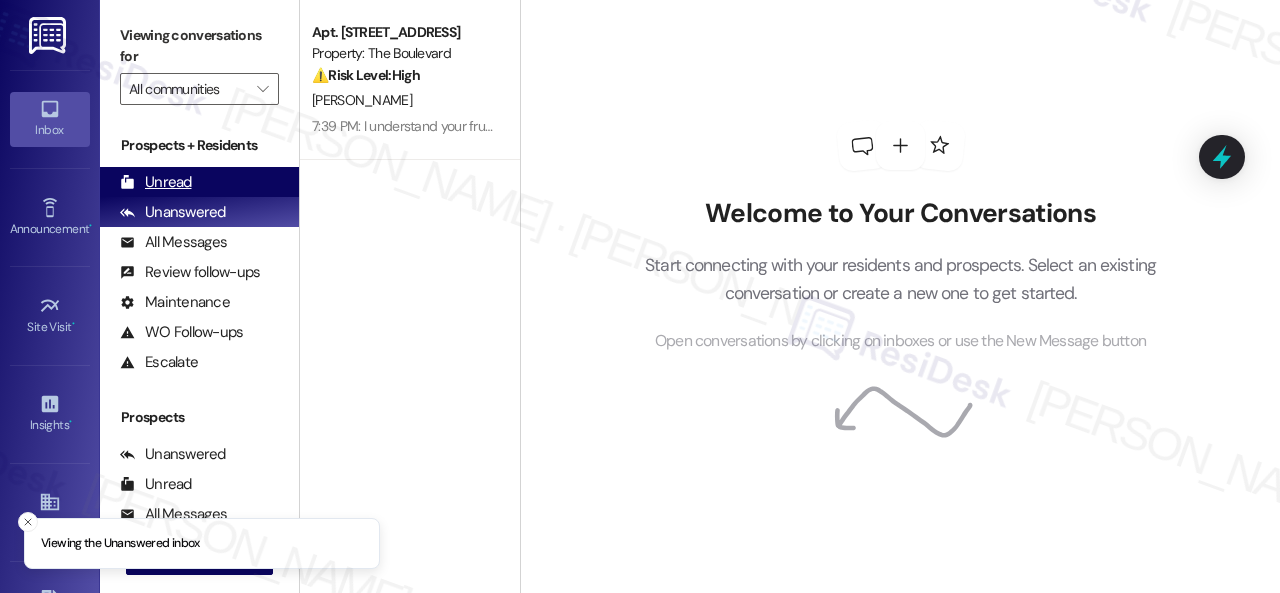 click on "Unread" at bounding box center [156, 182] 